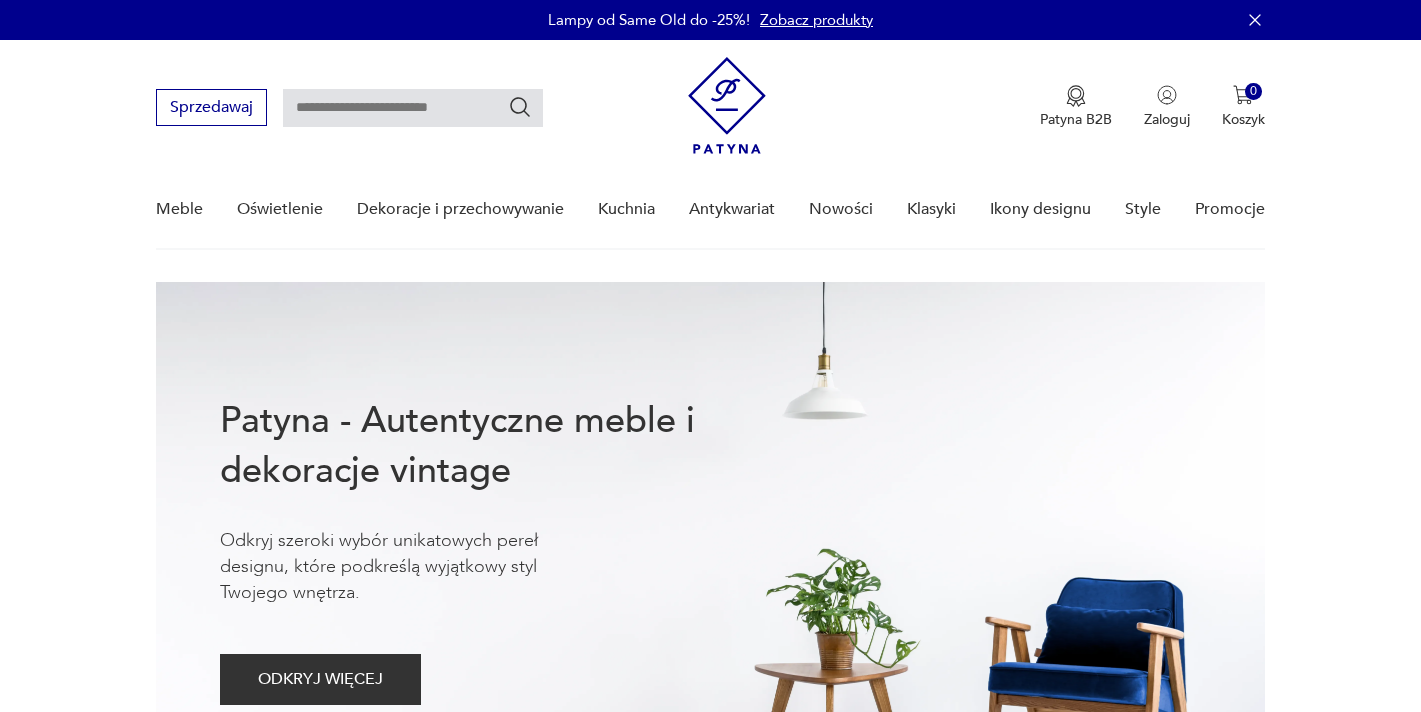scroll, scrollTop: 0, scrollLeft: 0, axis: both 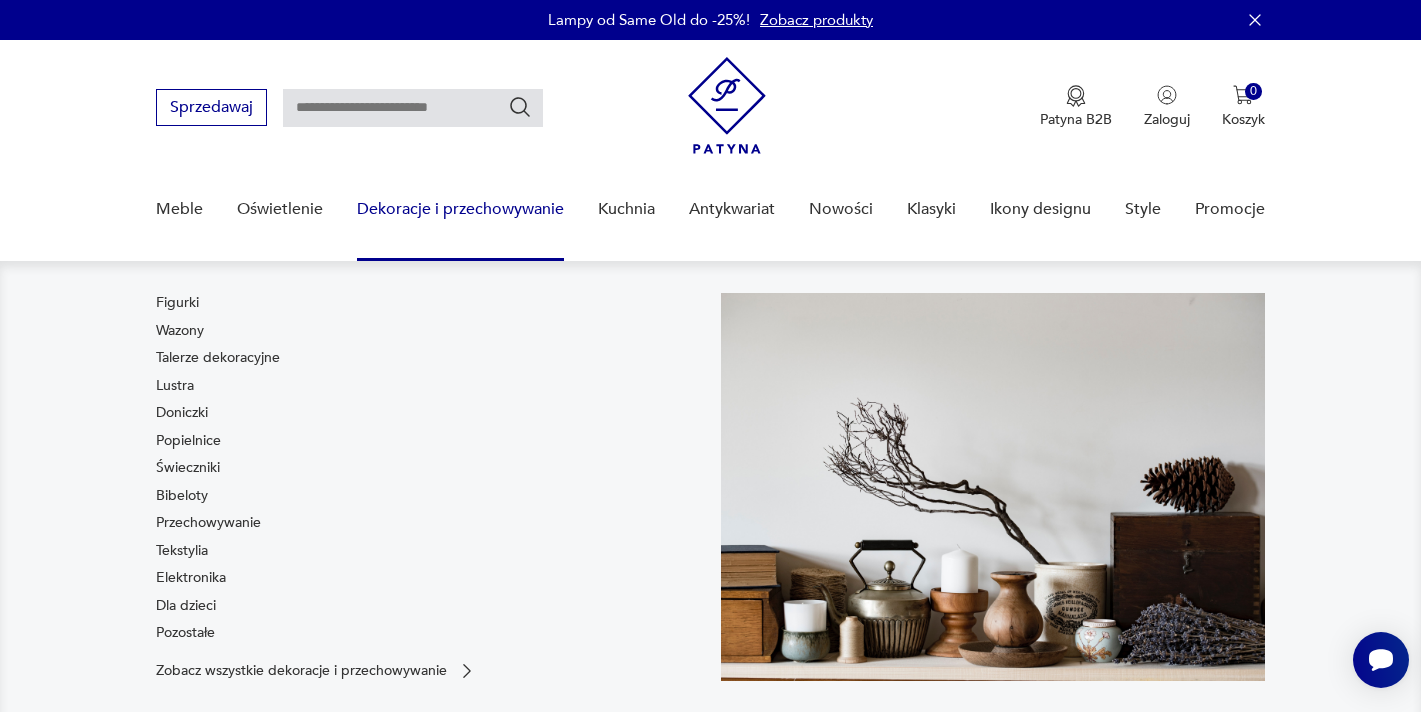 click on "Dekoracje i przechowywanie" at bounding box center [460, 209] 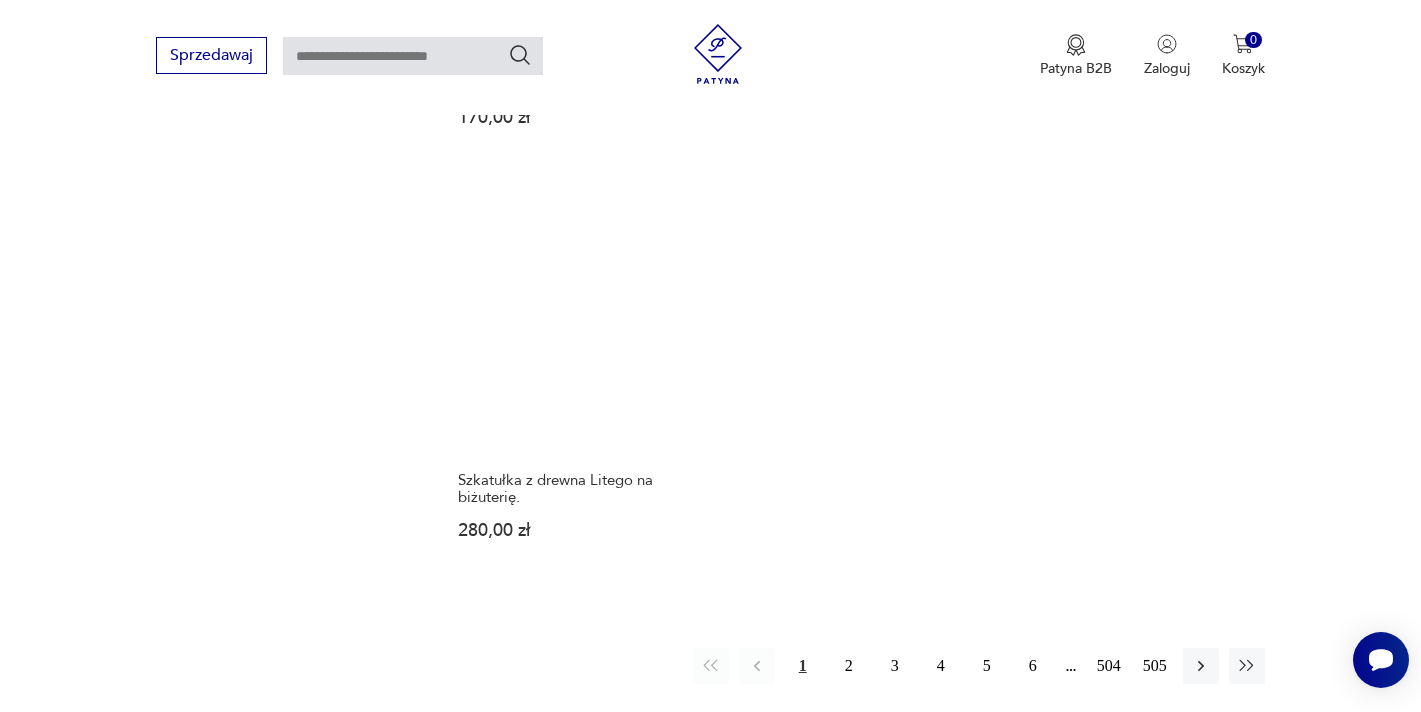scroll, scrollTop: 2877, scrollLeft: 0, axis: vertical 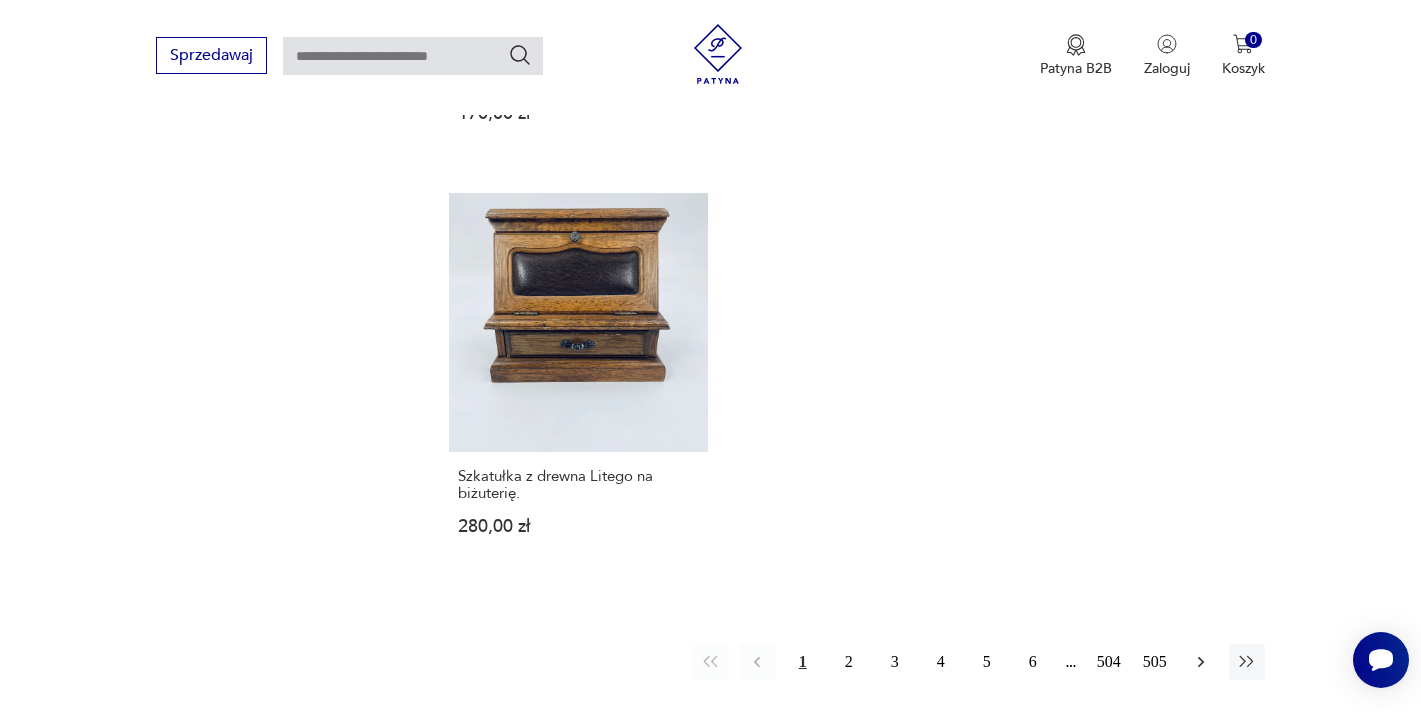 click at bounding box center (1201, 662) 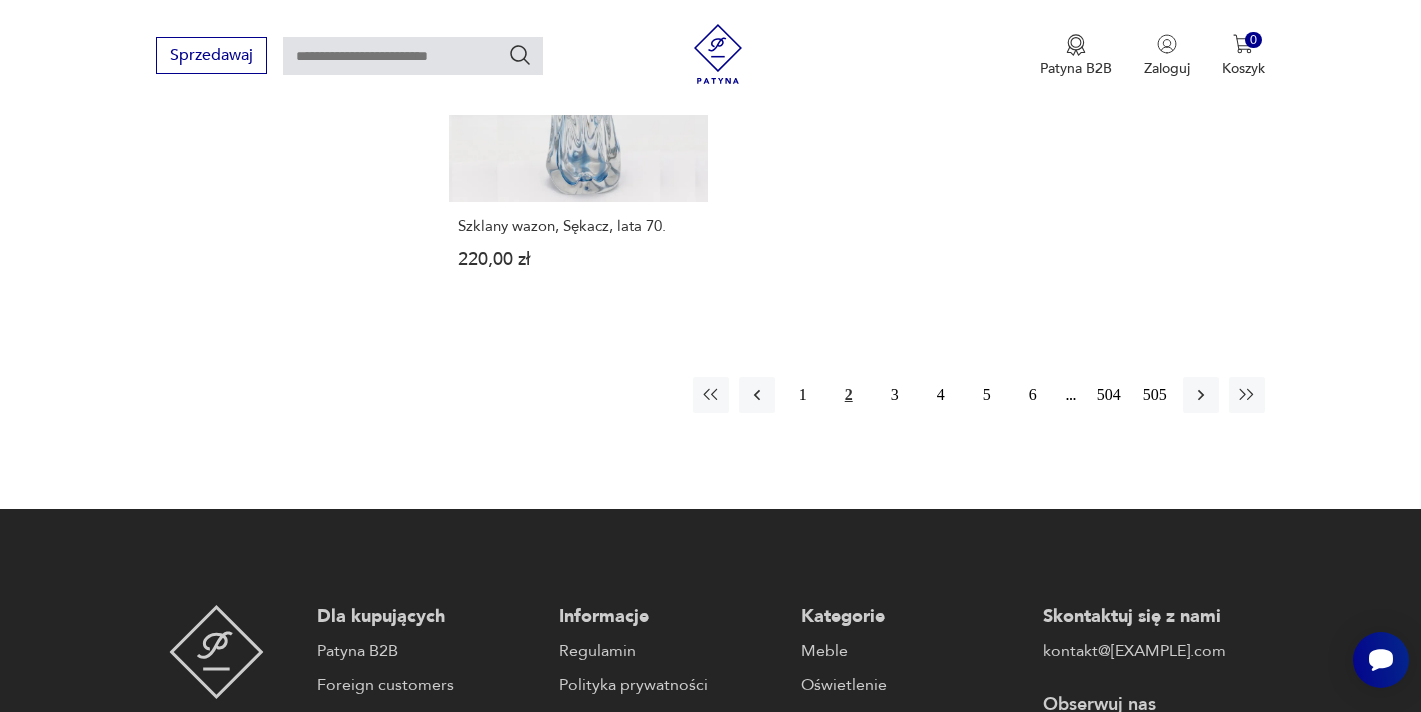 scroll, scrollTop: 3072, scrollLeft: 0, axis: vertical 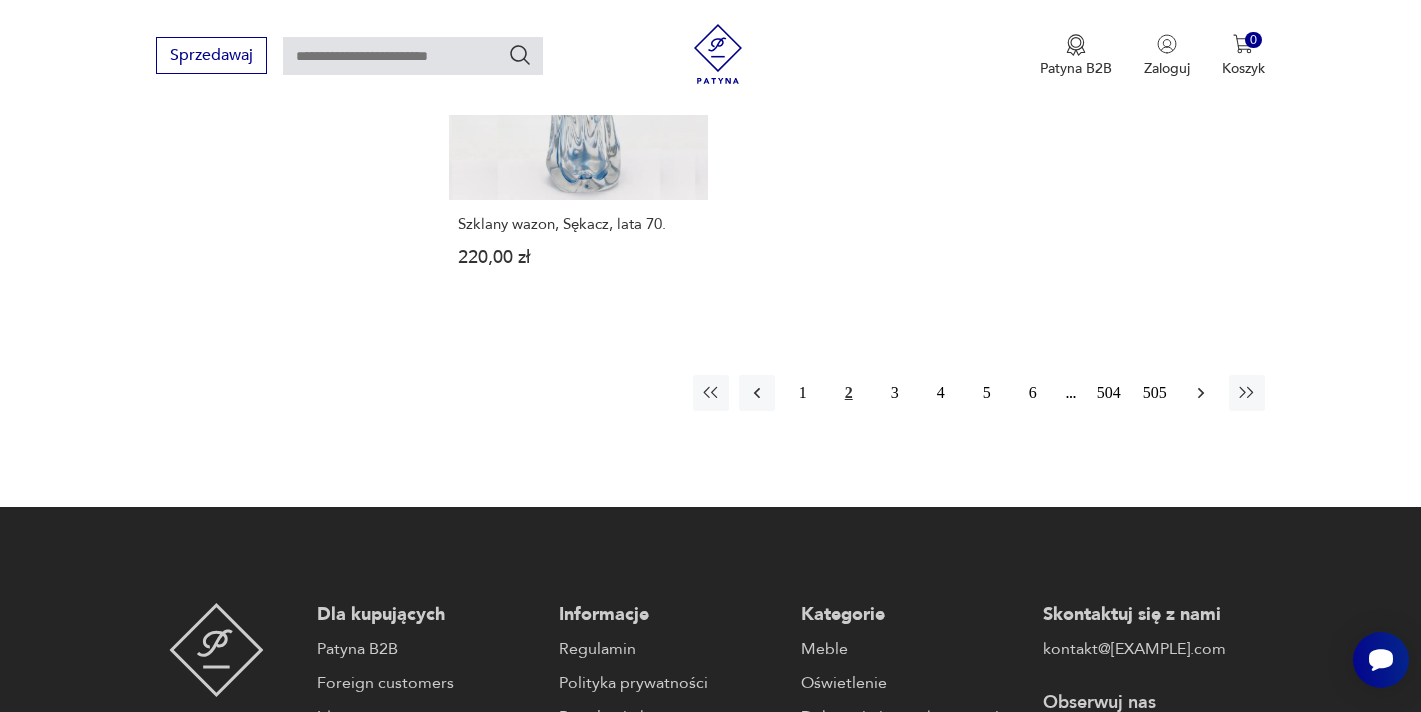 click at bounding box center (1201, 393) 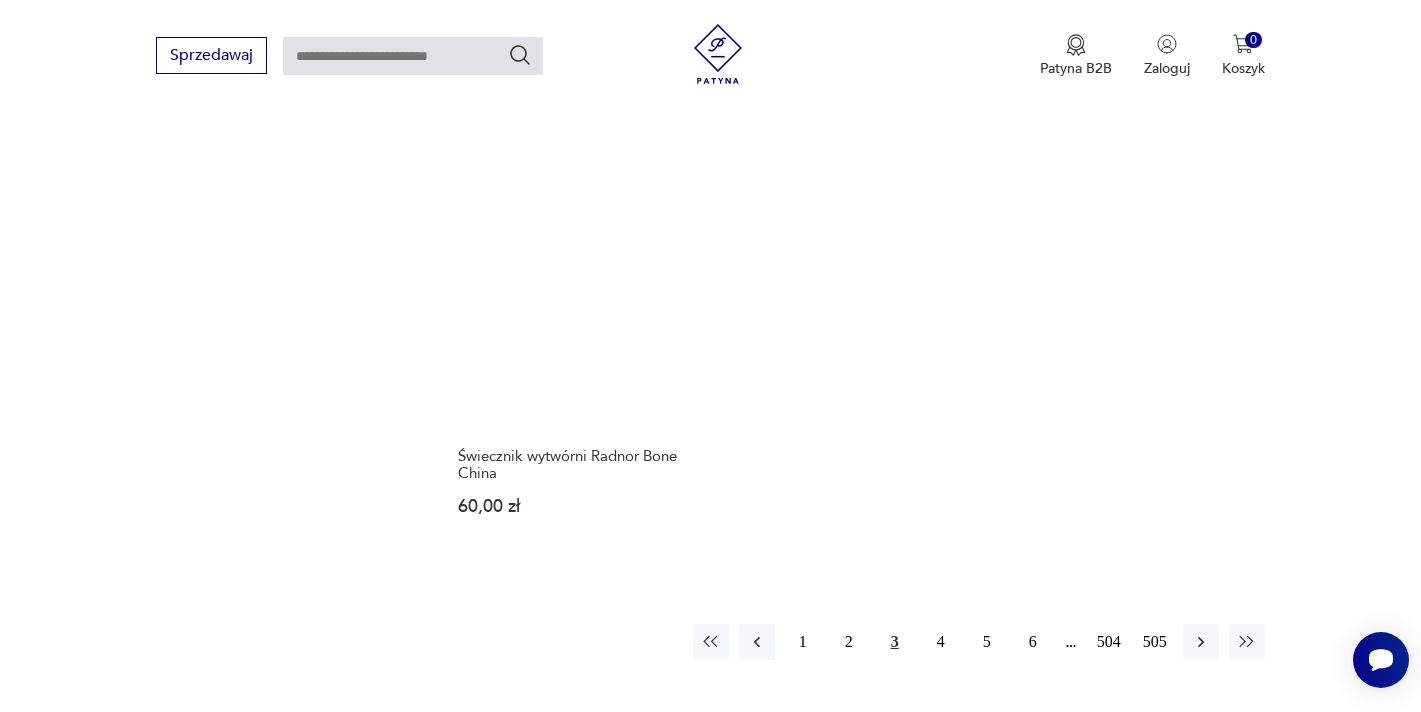 scroll, scrollTop: 2790, scrollLeft: 0, axis: vertical 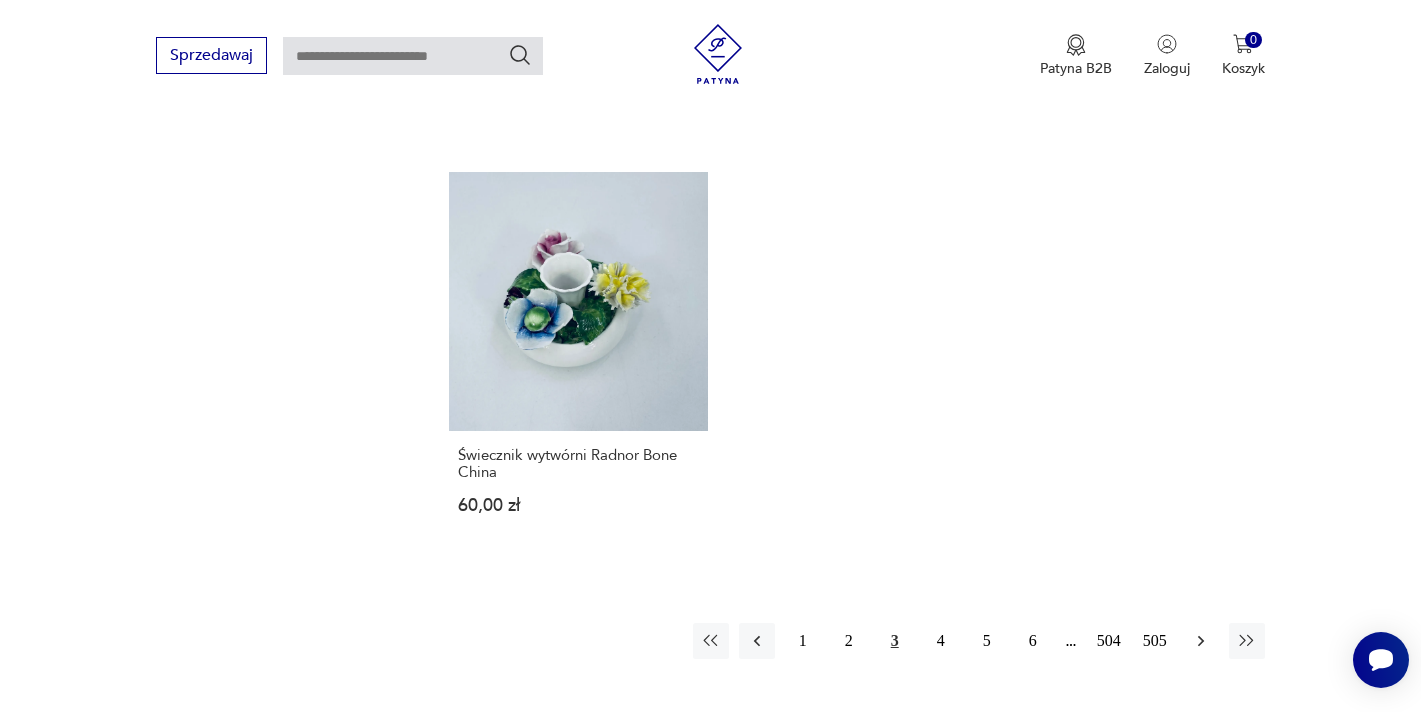 click at bounding box center [1201, 641] 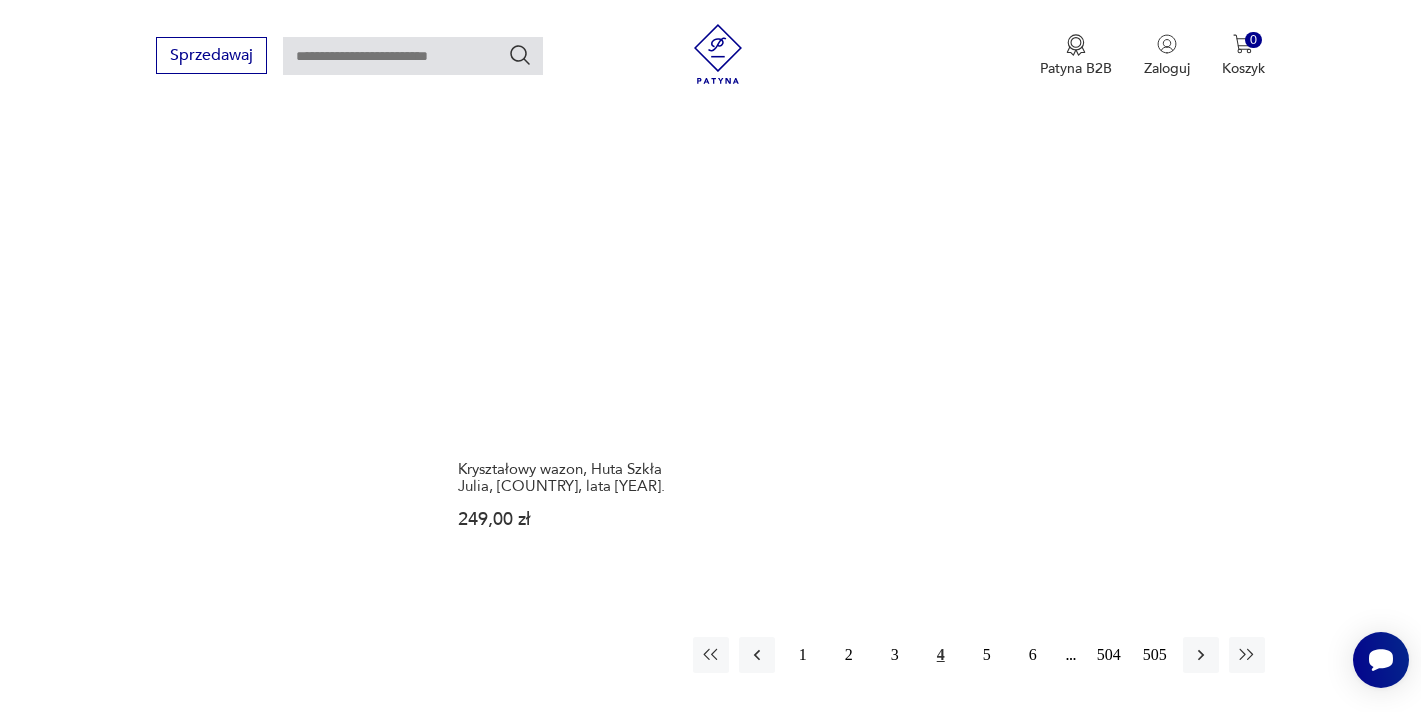 scroll, scrollTop: 2830, scrollLeft: 0, axis: vertical 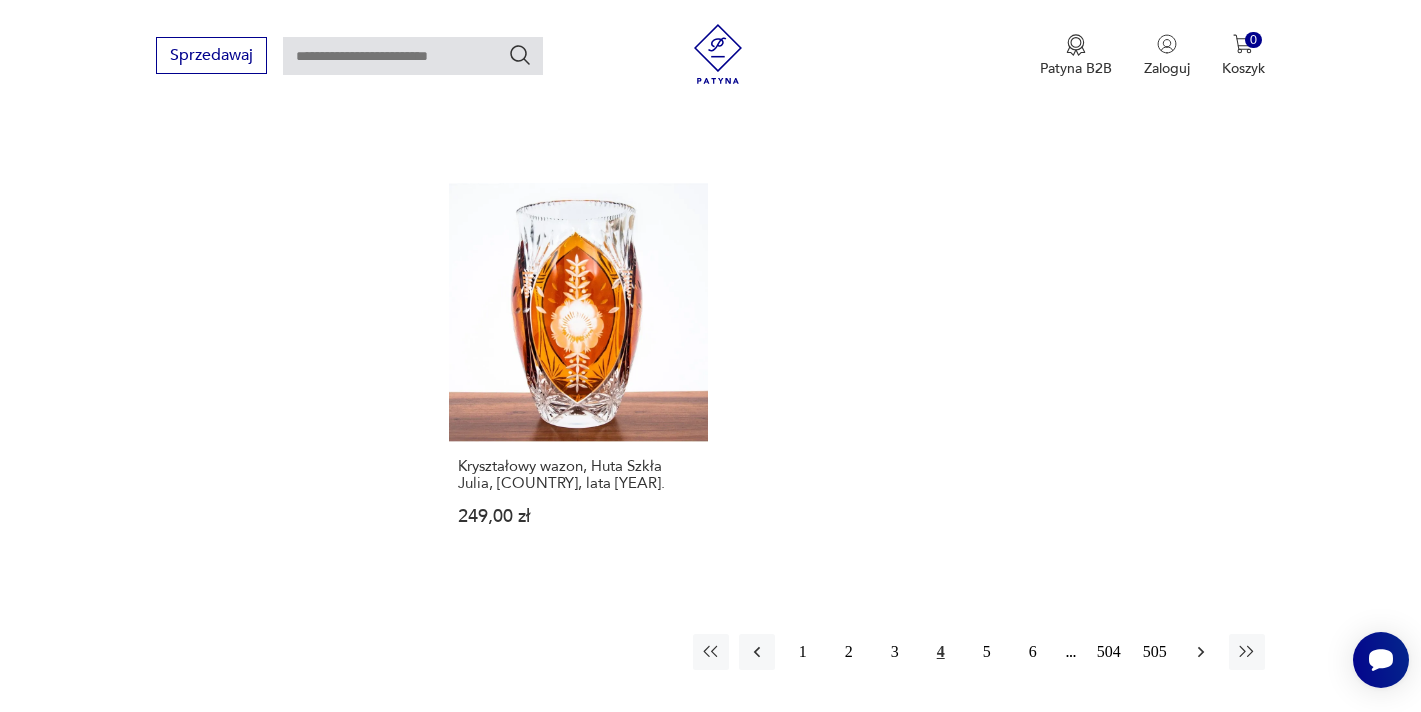 click at bounding box center (1201, 652) 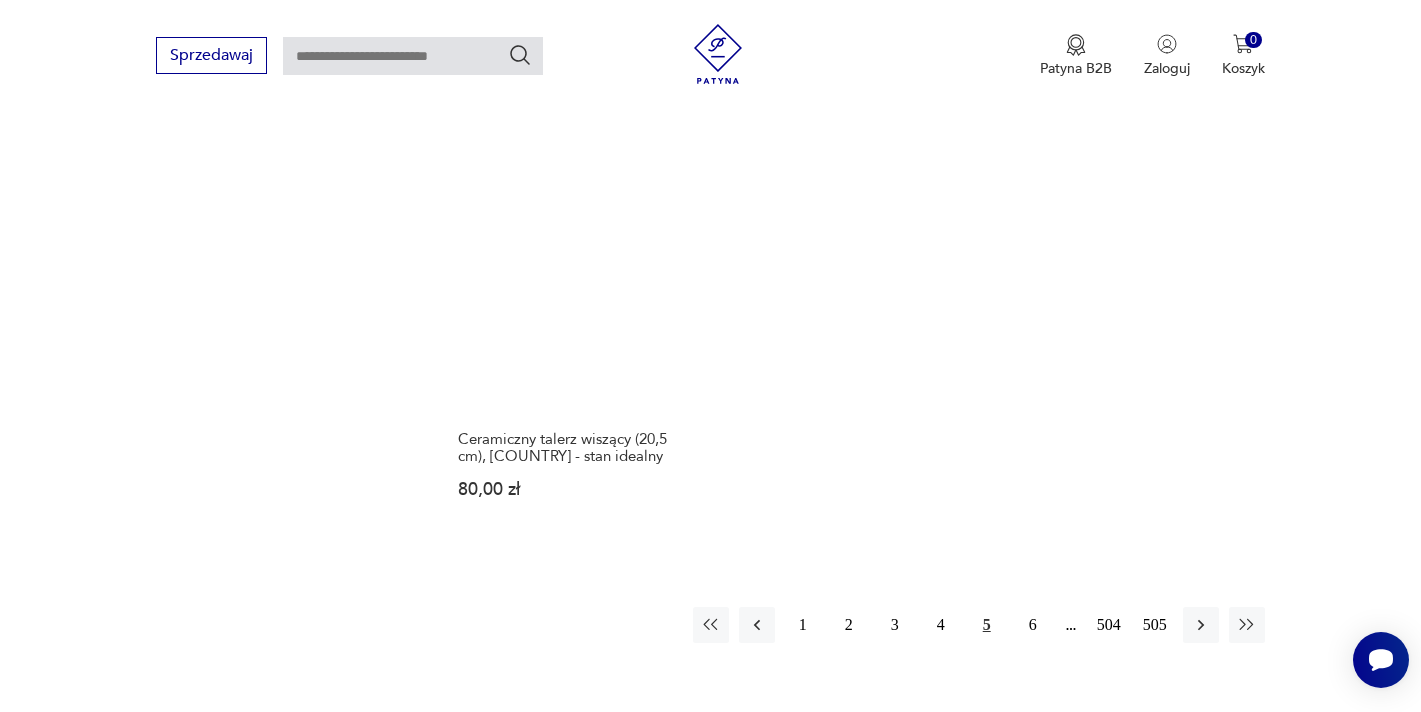 scroll, scrollTop: 2813, scrollLeft: 0, axis: vertical 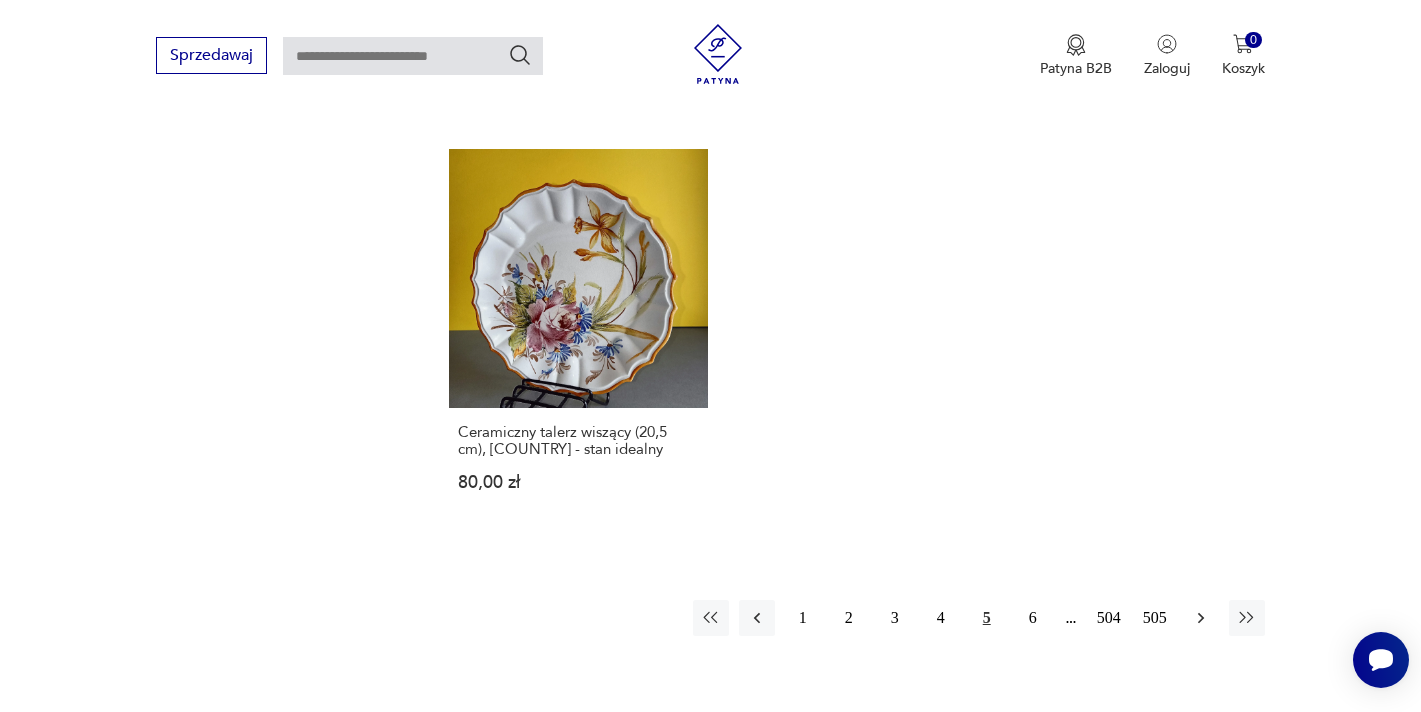 click at bounding box center [1201, 618] 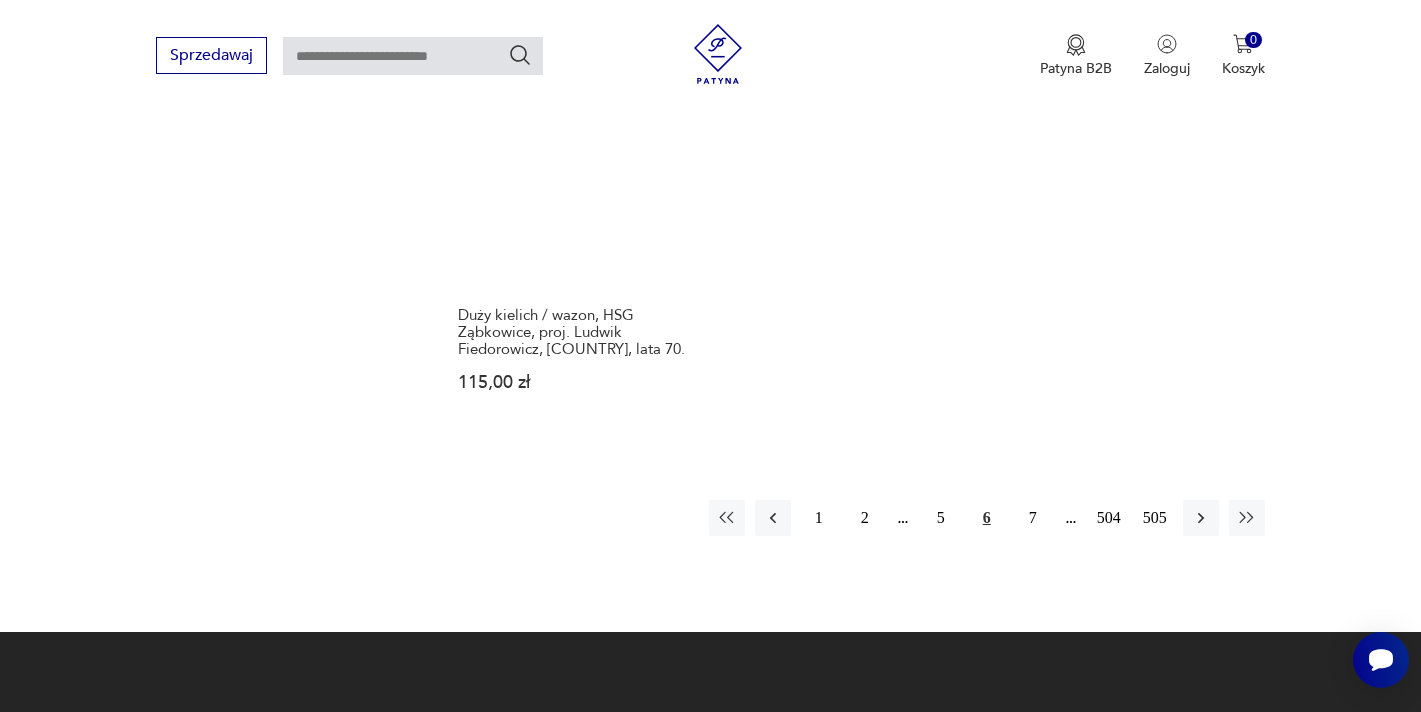scroll, scrollTop: 2999, scrollLeft: 0, axis: vertical 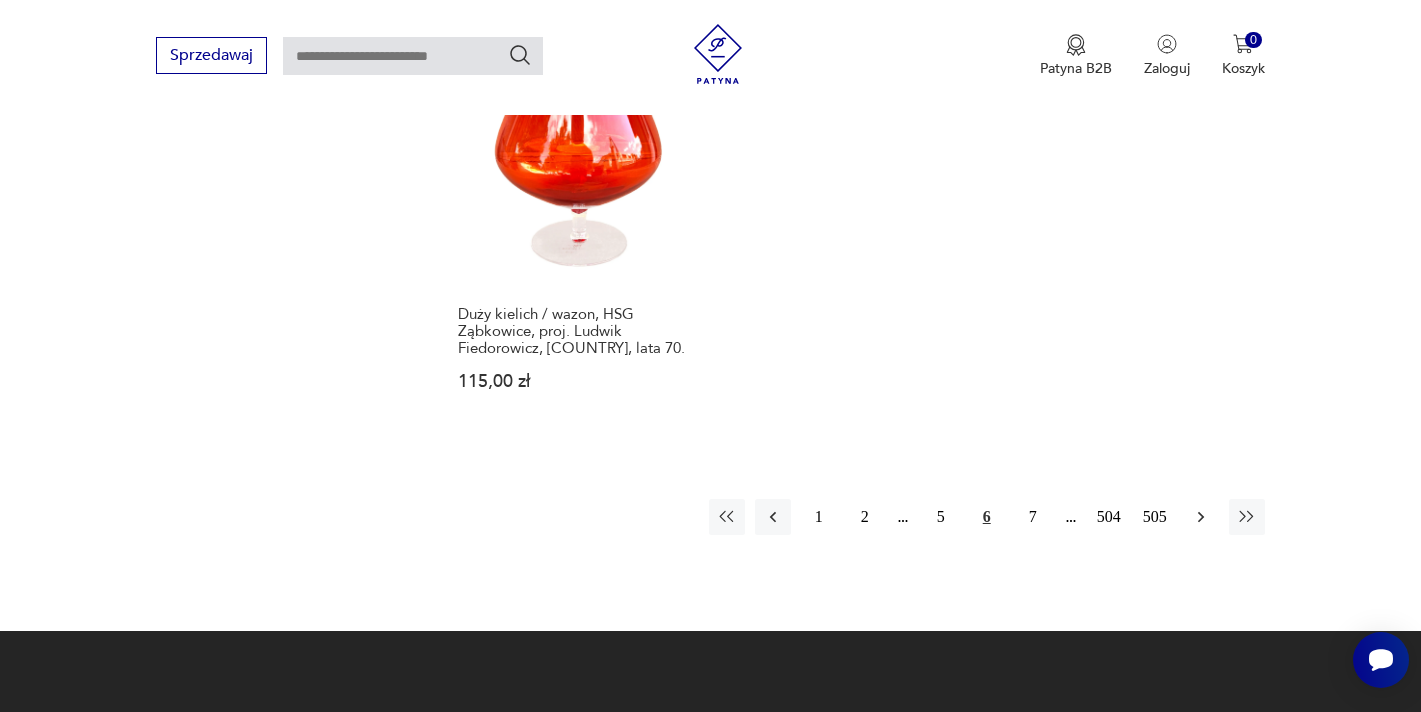 click at bounding box center [1201, 517] 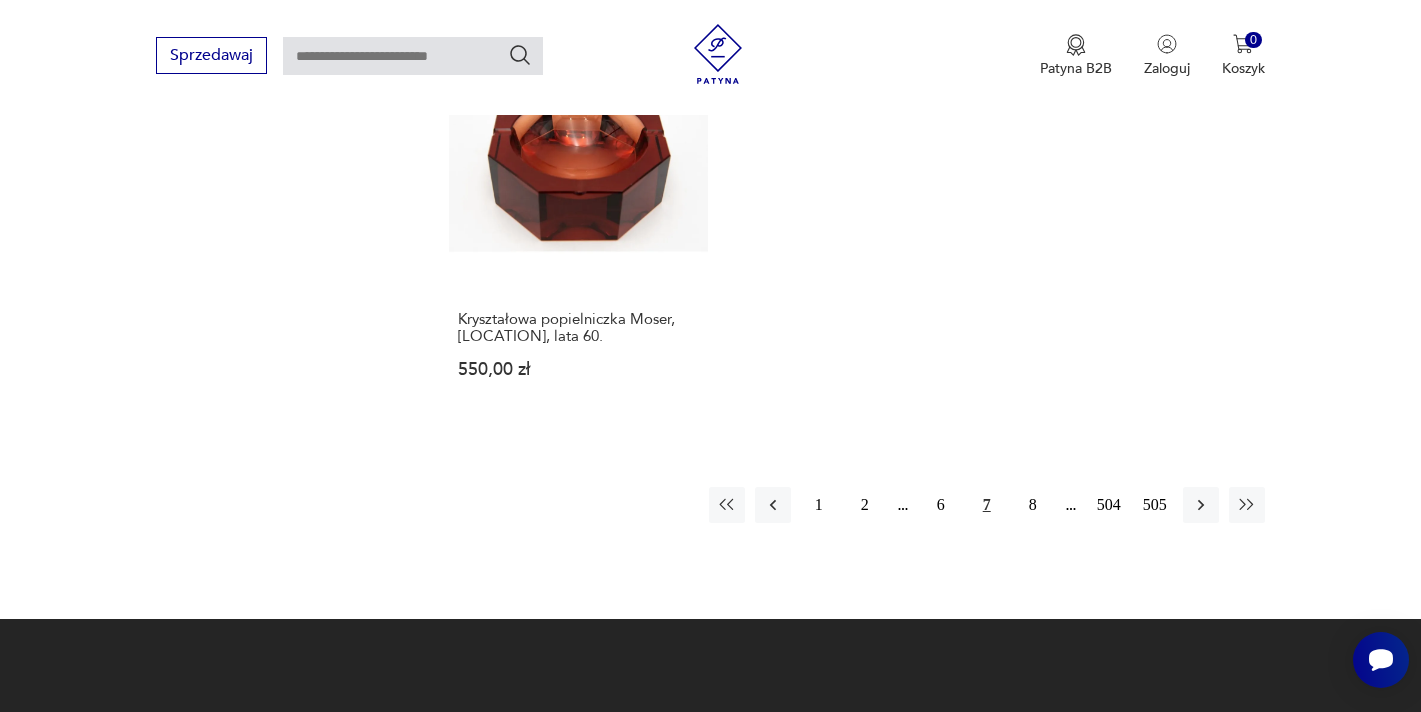 scroll, scrollTop: 2997, scrollLeft: 0, axis: vertical 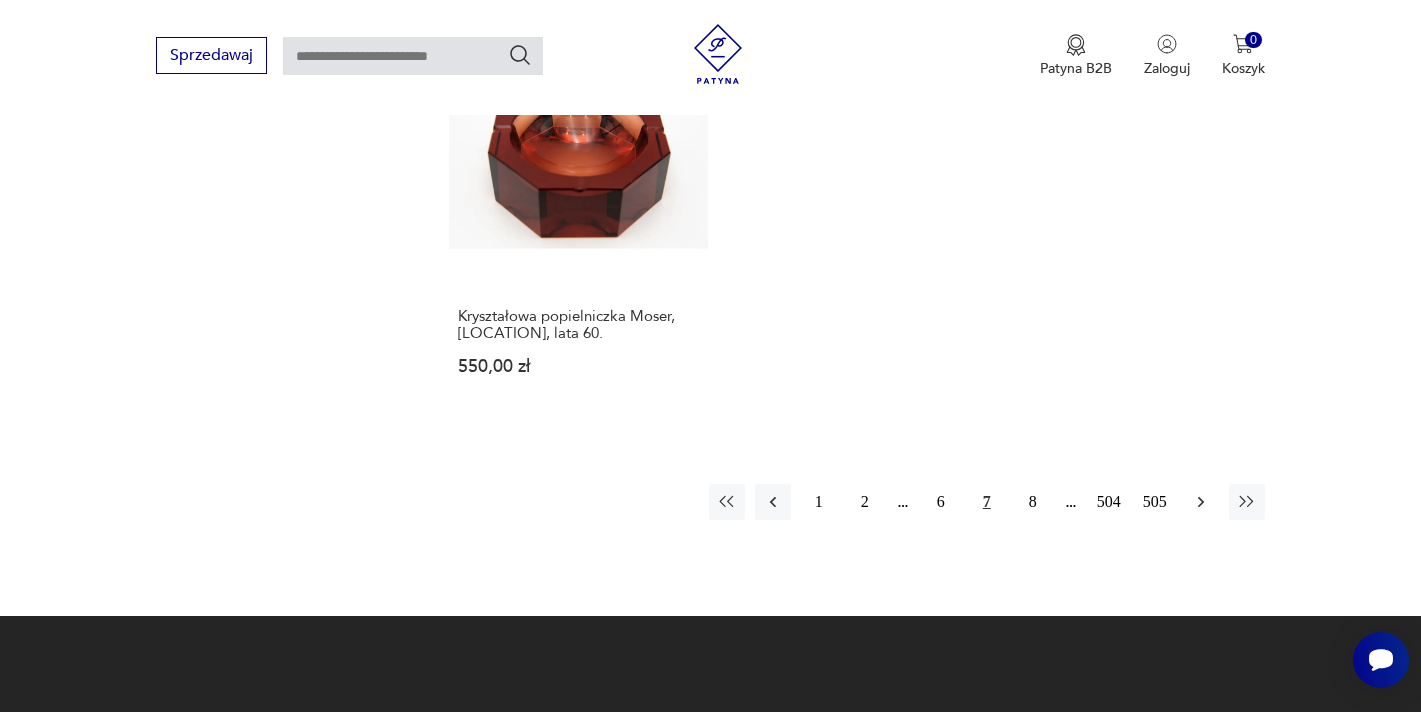click at bounding box center (1201, 502) 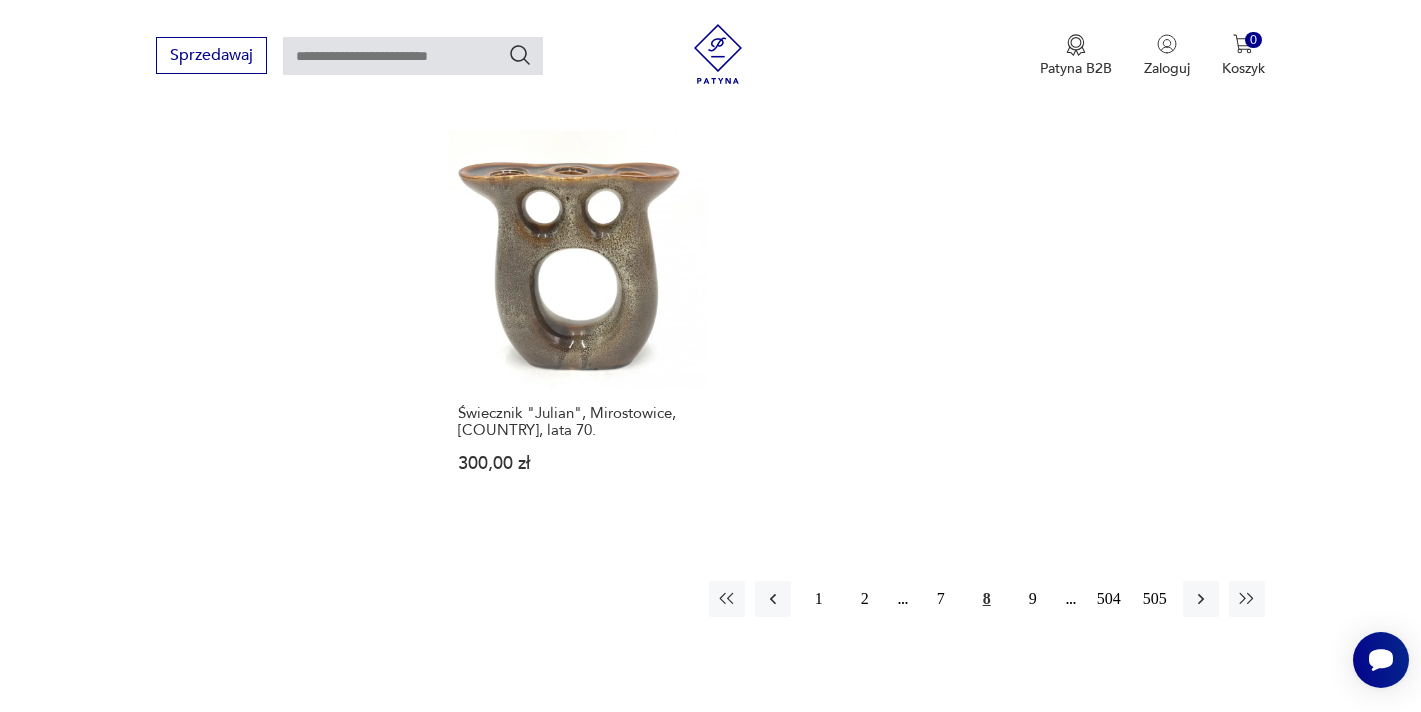 scroll, scrollTop: 2906, scrollLeft: 0, axis: vertical 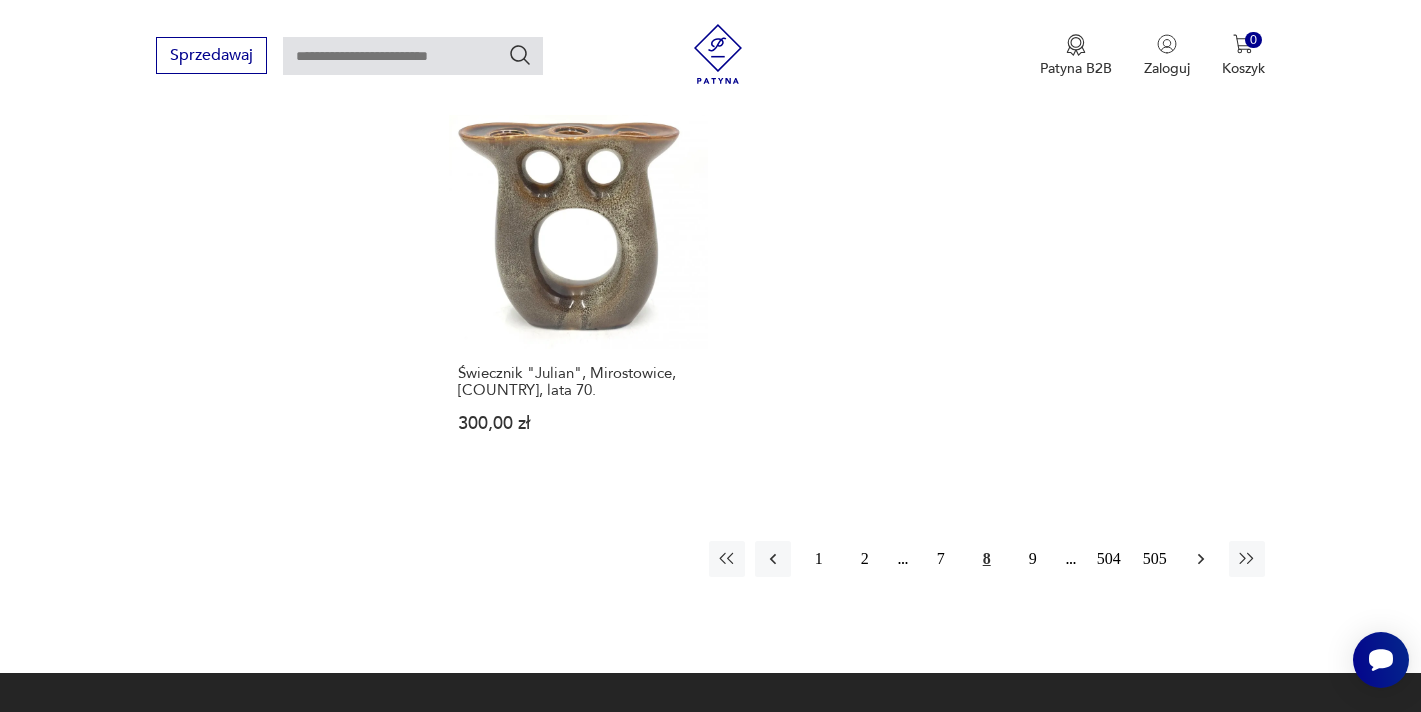 click at bounding box center [1201, 559] 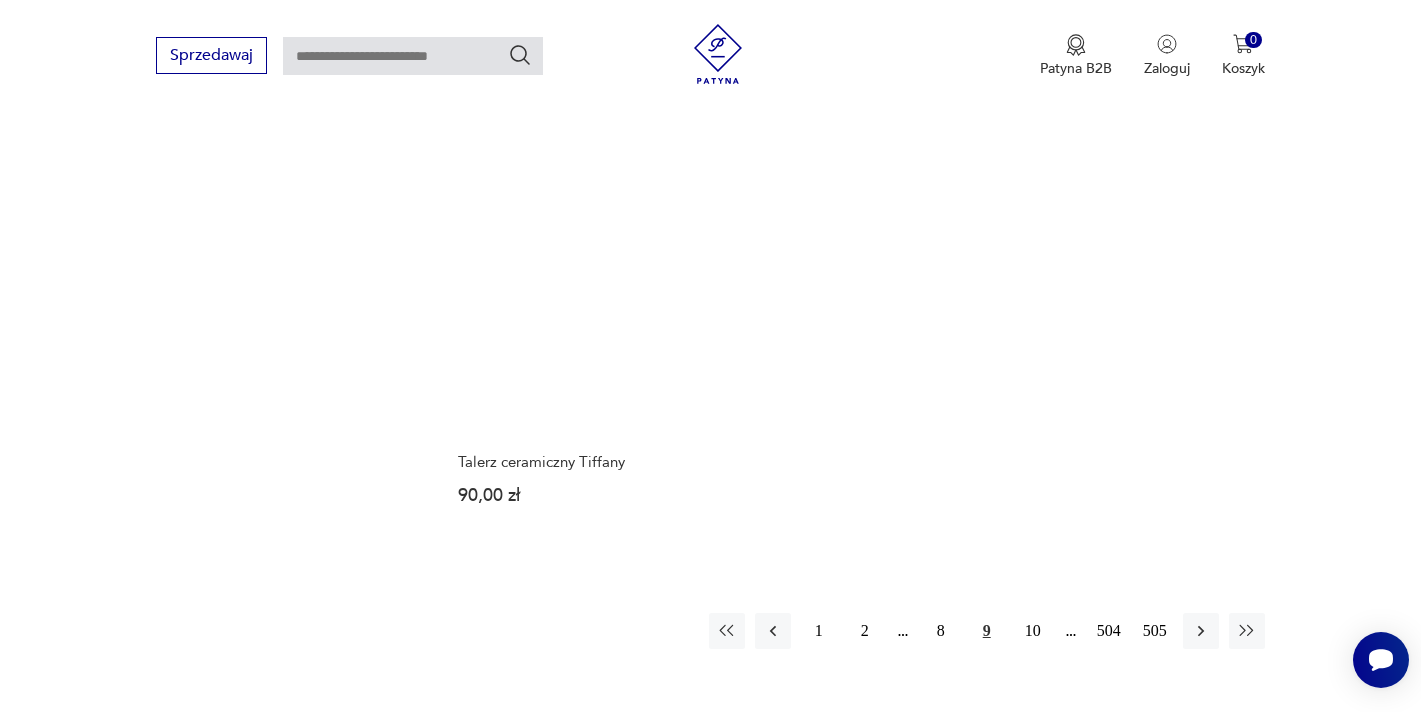 scroll, scrollTop: 2823, scrollLeft: 0, axis: vertical 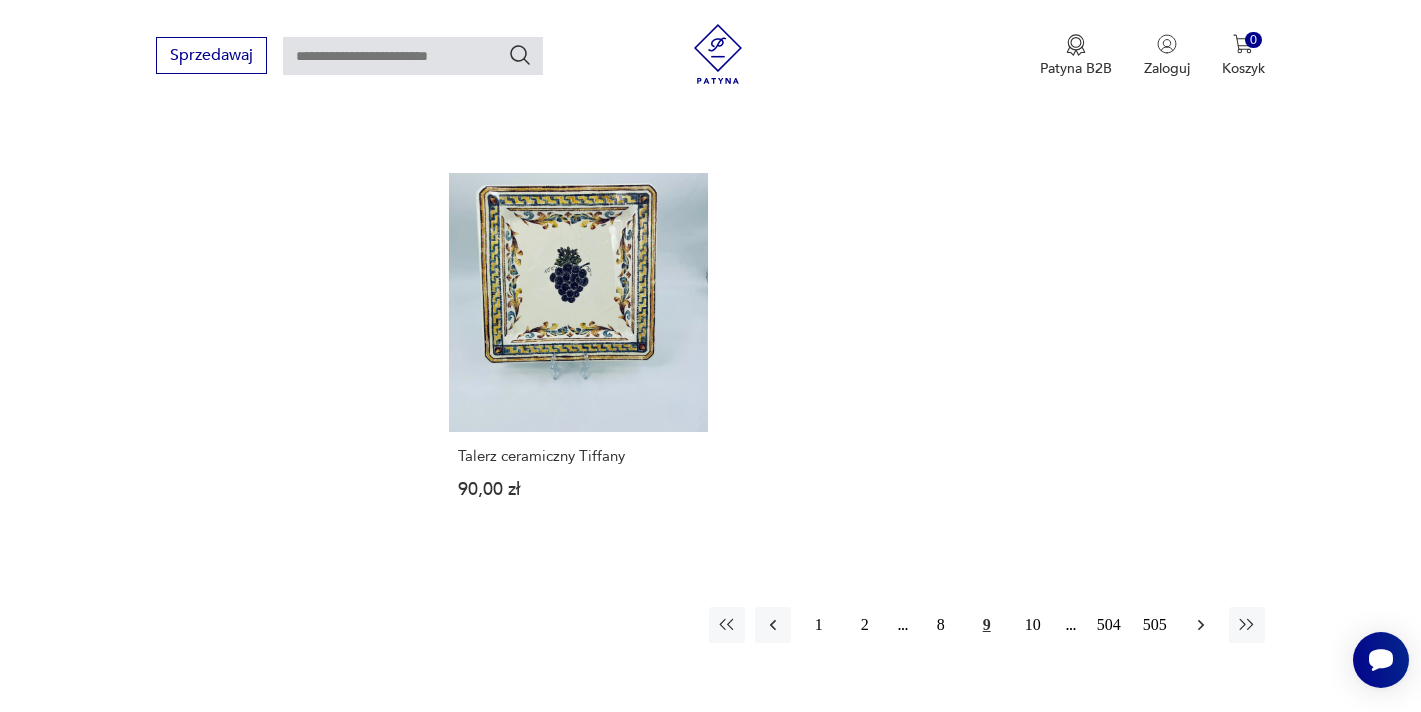 click at bounding box center [1201, 625] 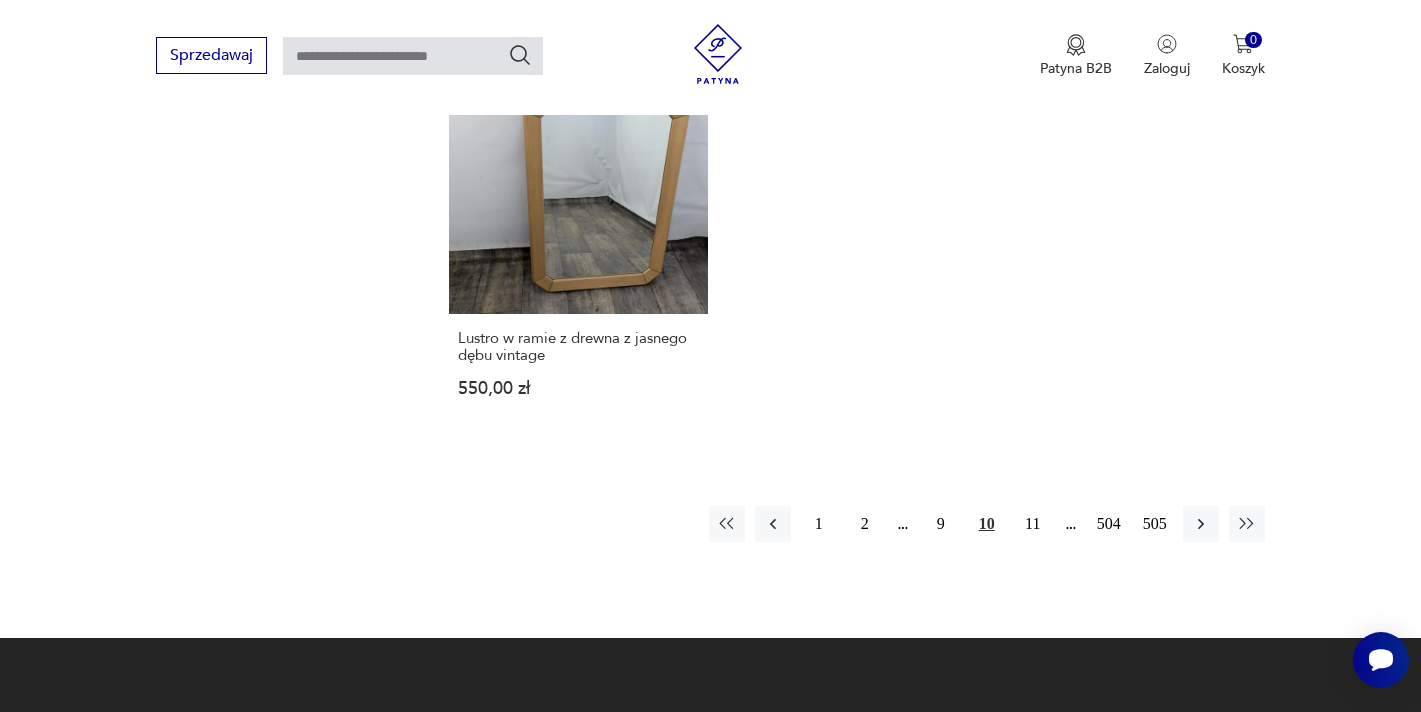 scroll, scrollTop: 2996, scrollLeft: 0, axis: vertical 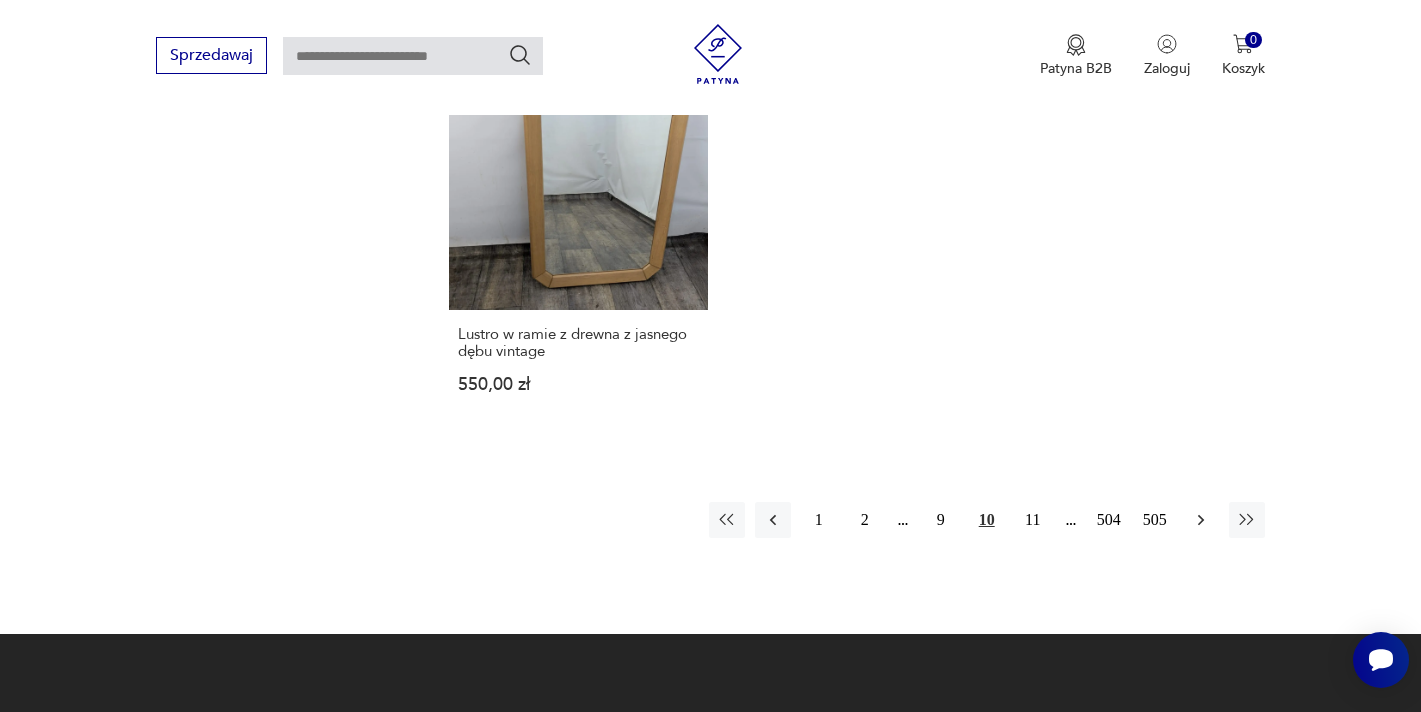 click at bounding box center [1201, 520] 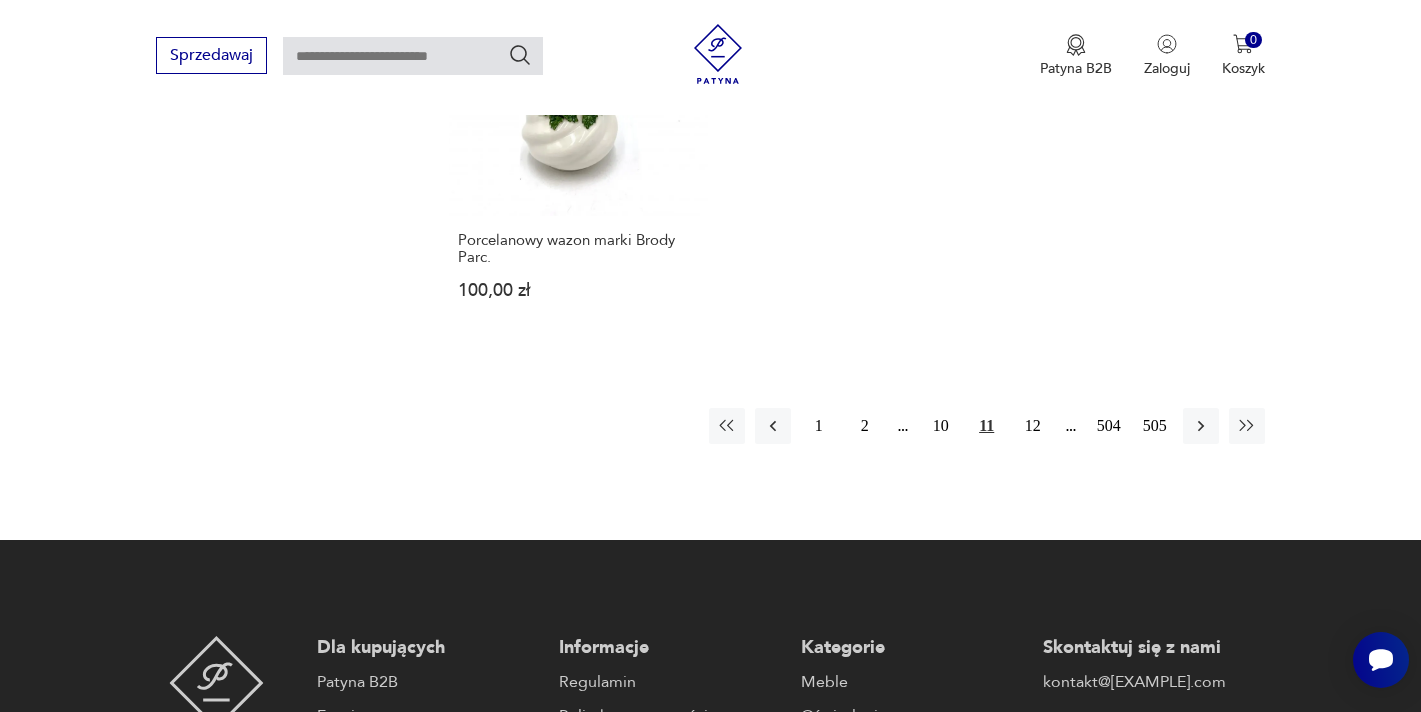 scroll, scrollTop: 3060, scrollLeft: 0, axis: vertical 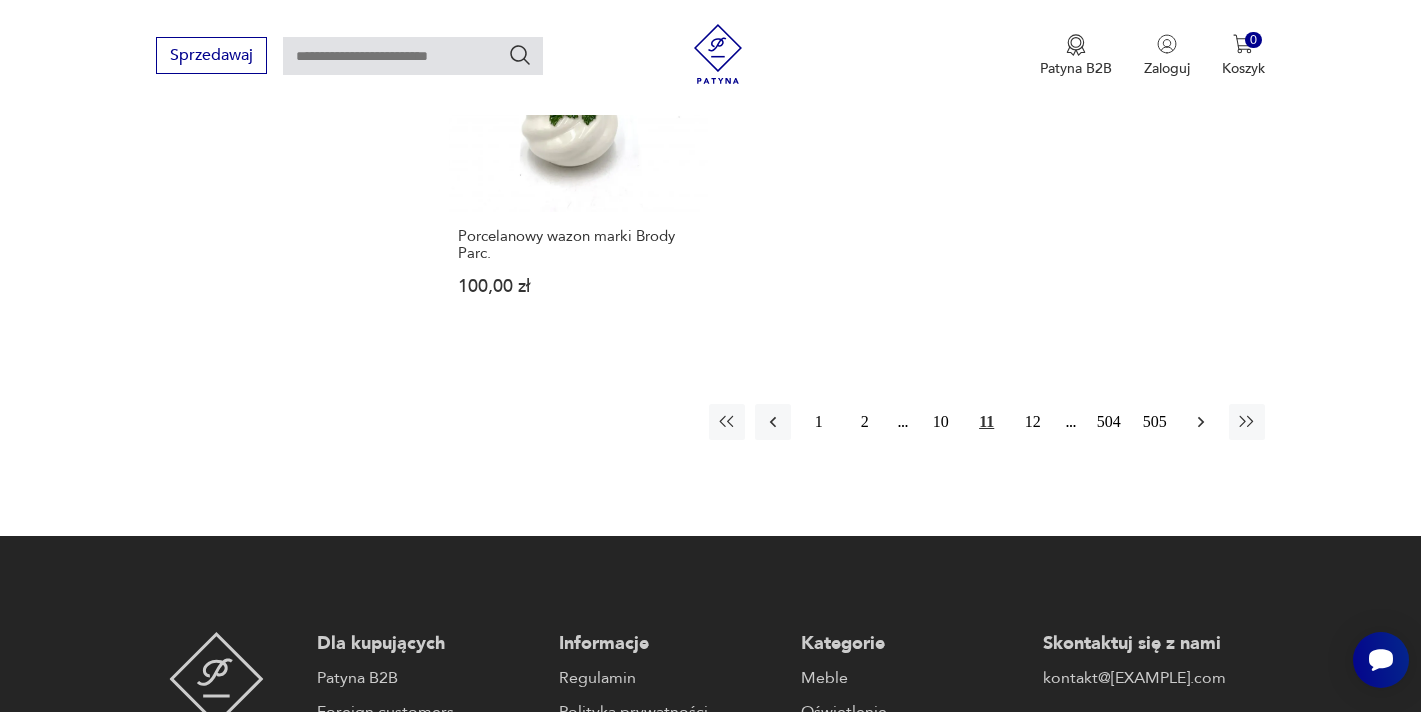 click at bounding box center [1201, 422] 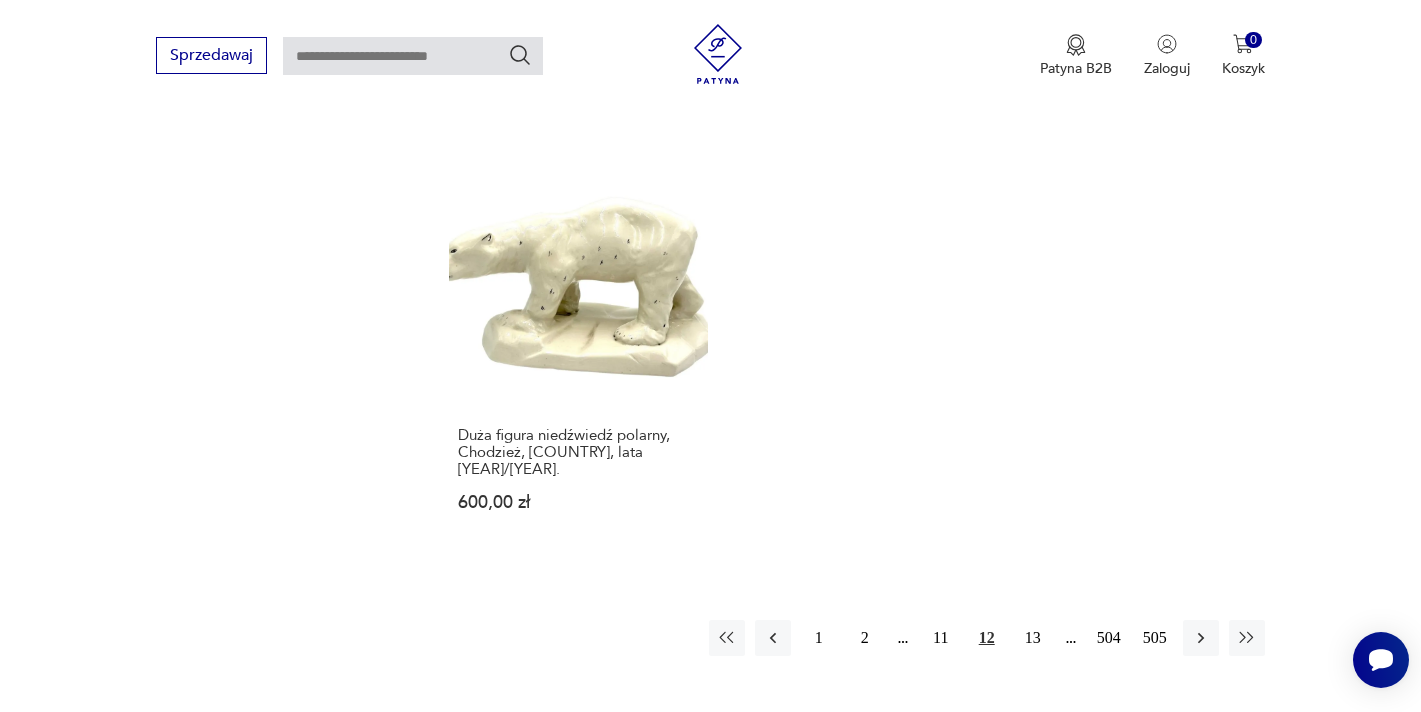 scroll, scrollTop: 2866, scrollLeft: 0, axis: vertical 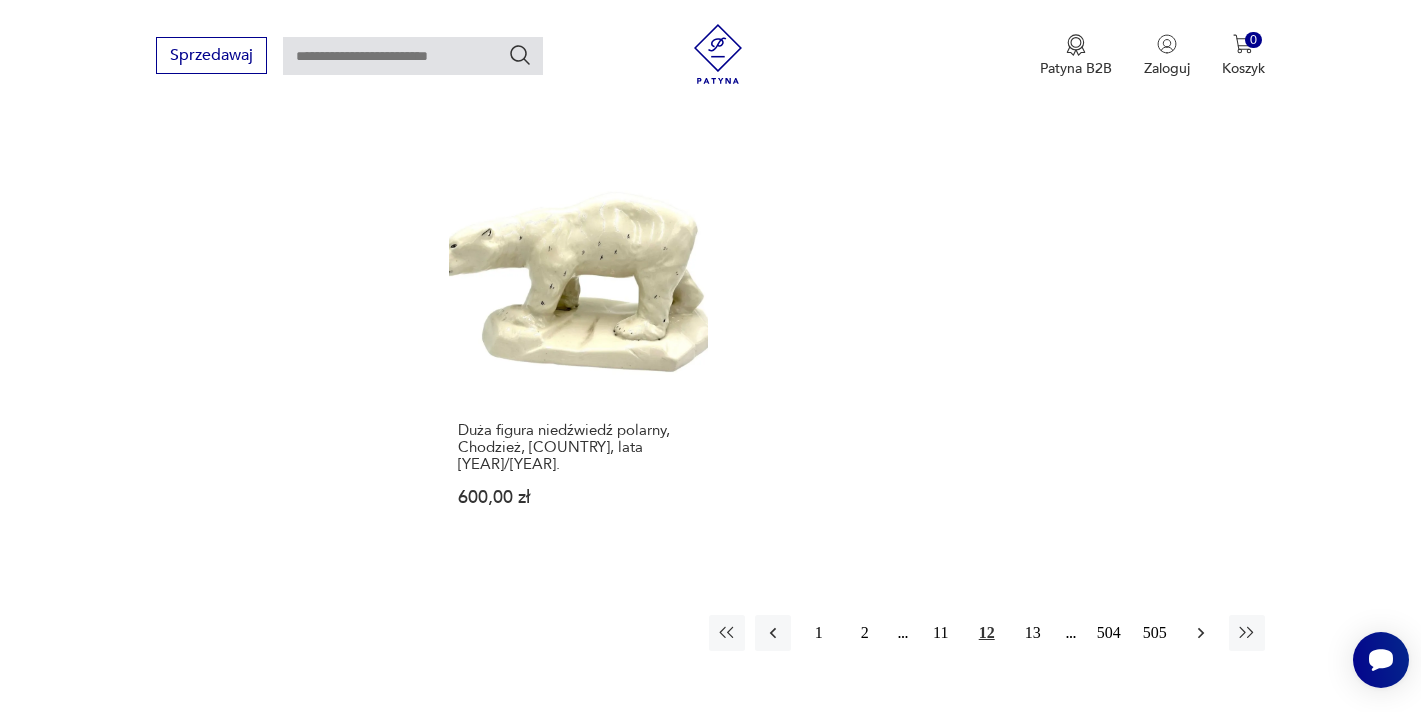 click at bounding box center [1201, 633] 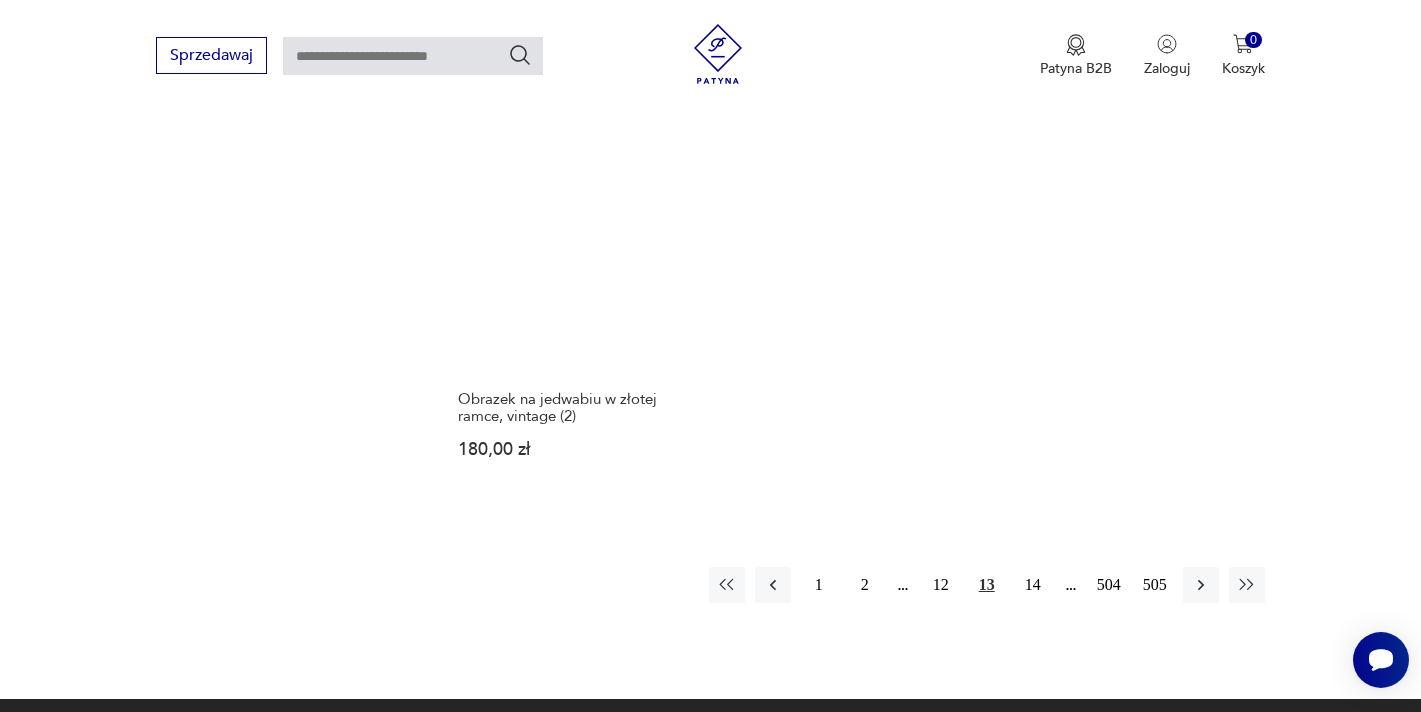 scroll, scrollTop: 2885, scrollLeft: 0, axis: vertical 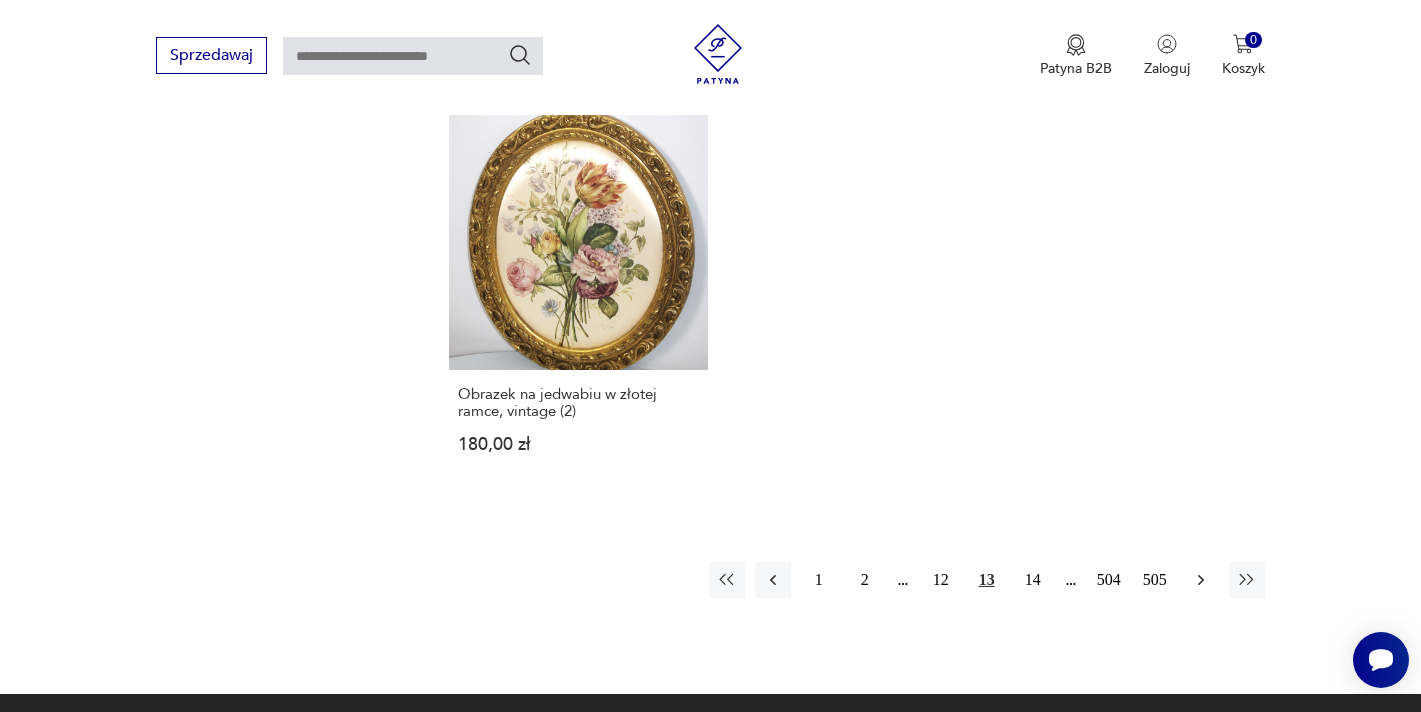 click at bounding box center [1201, 580] 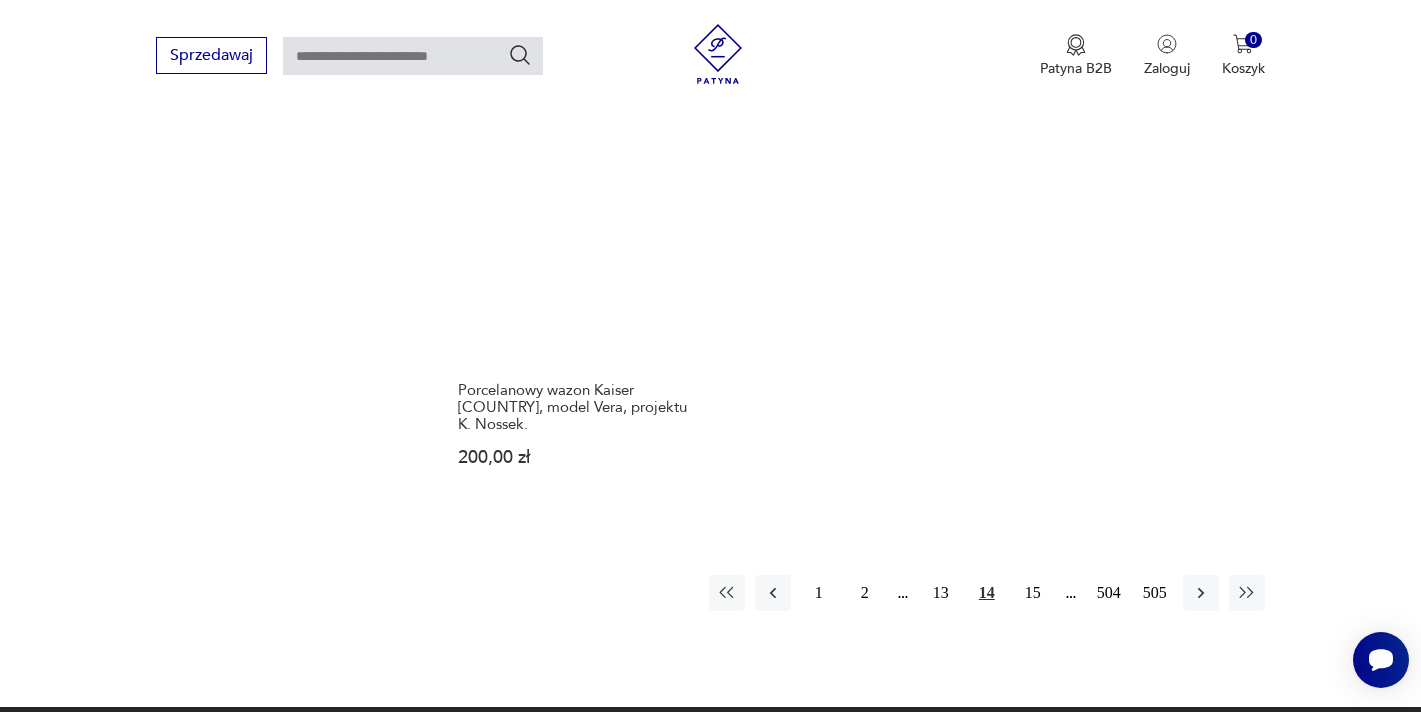 scroll, scrollTop: 2929, scrollLeft: 0, axis: vertical 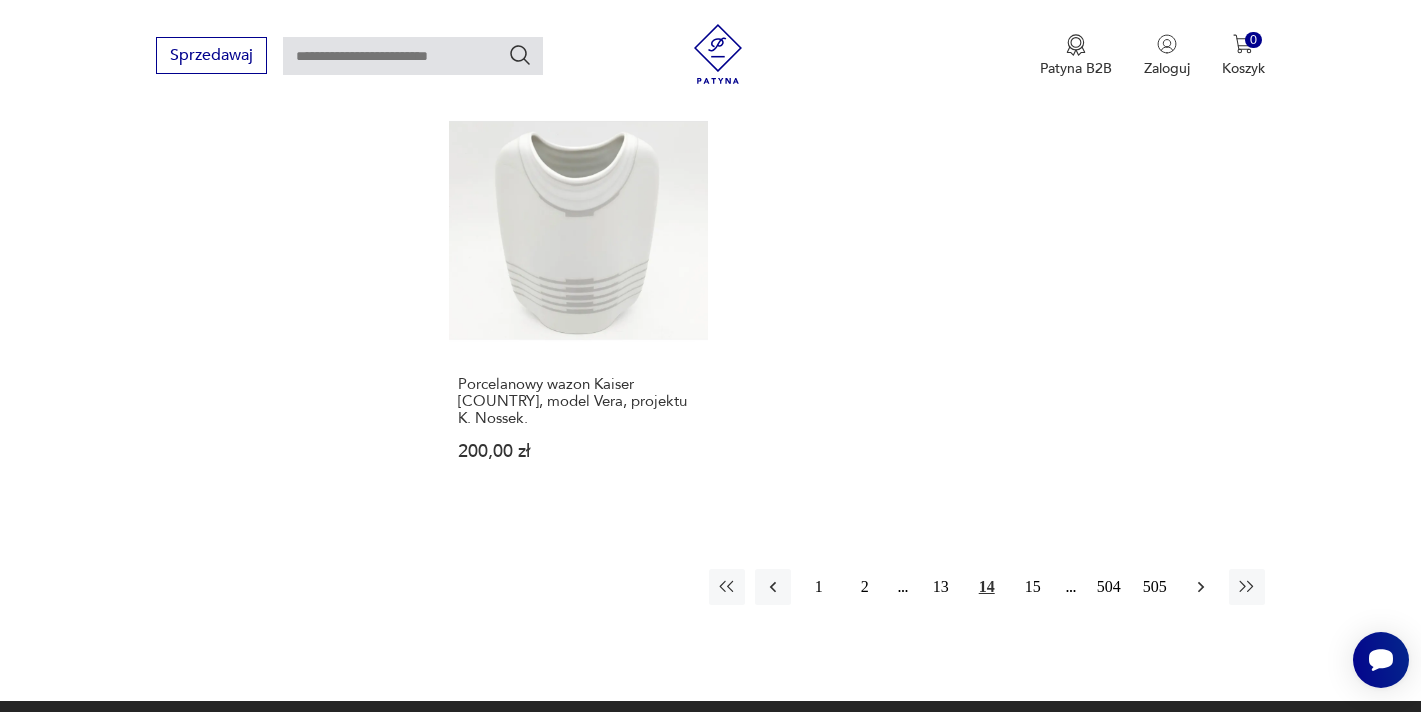 click at bounding box center (1201, 587) 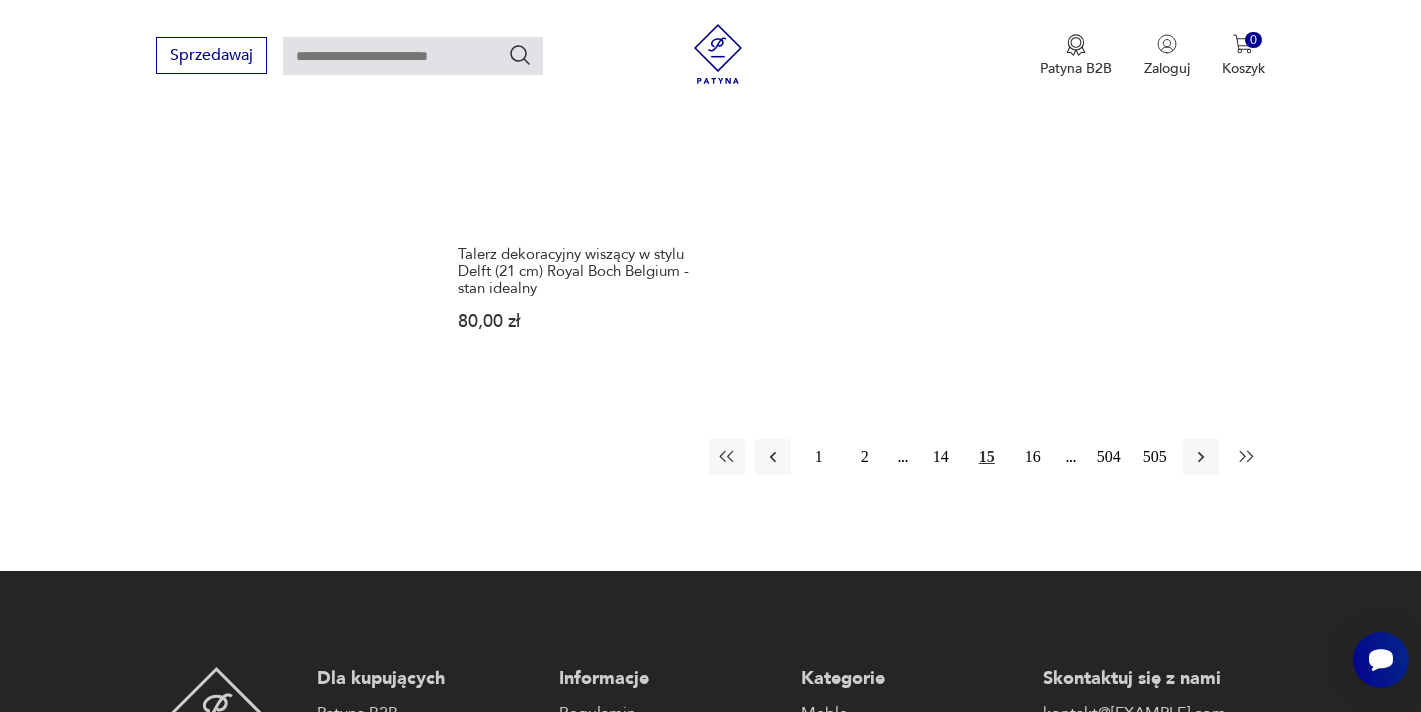 scroll, scrollTop: 3029, scrollLeft: 0, axis: vertical 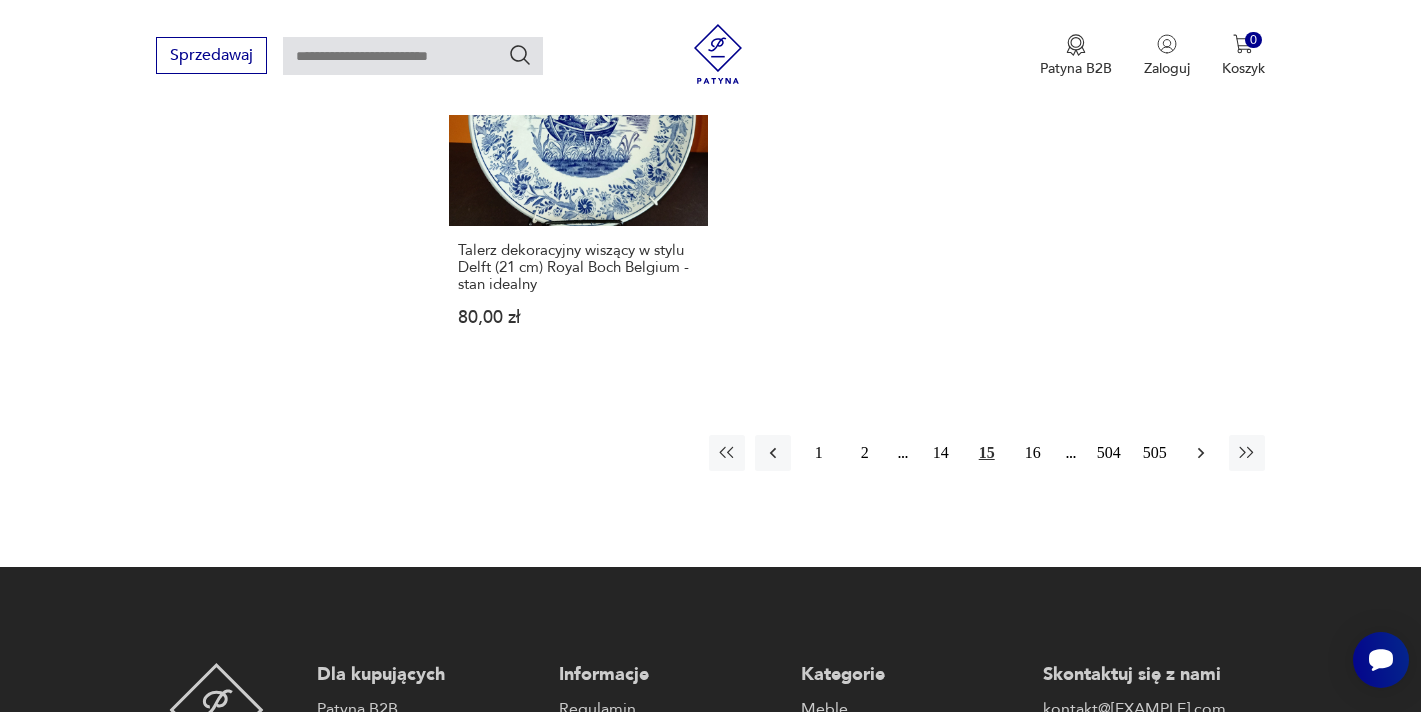 click at bounding box center [1201, 453] 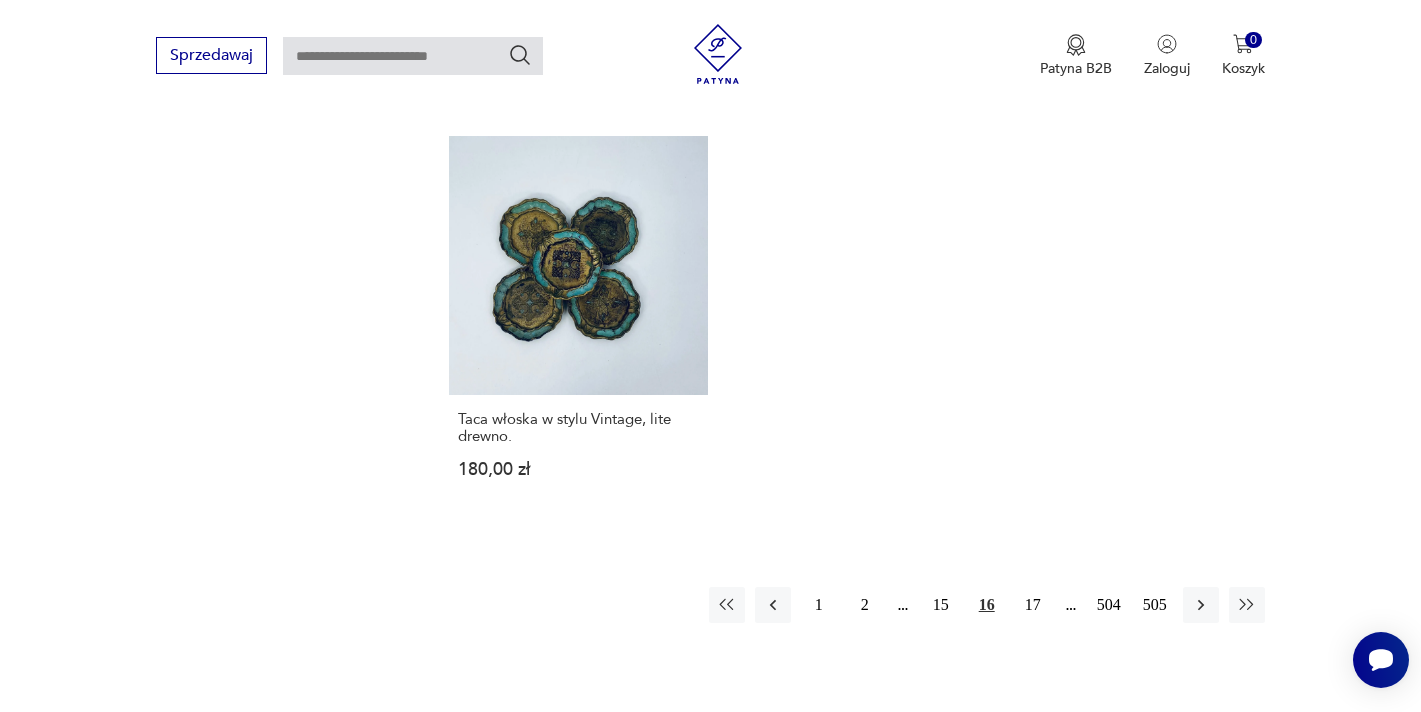 scroll, scrollTop: 2909, scrollLeft: 0, axis: vertical 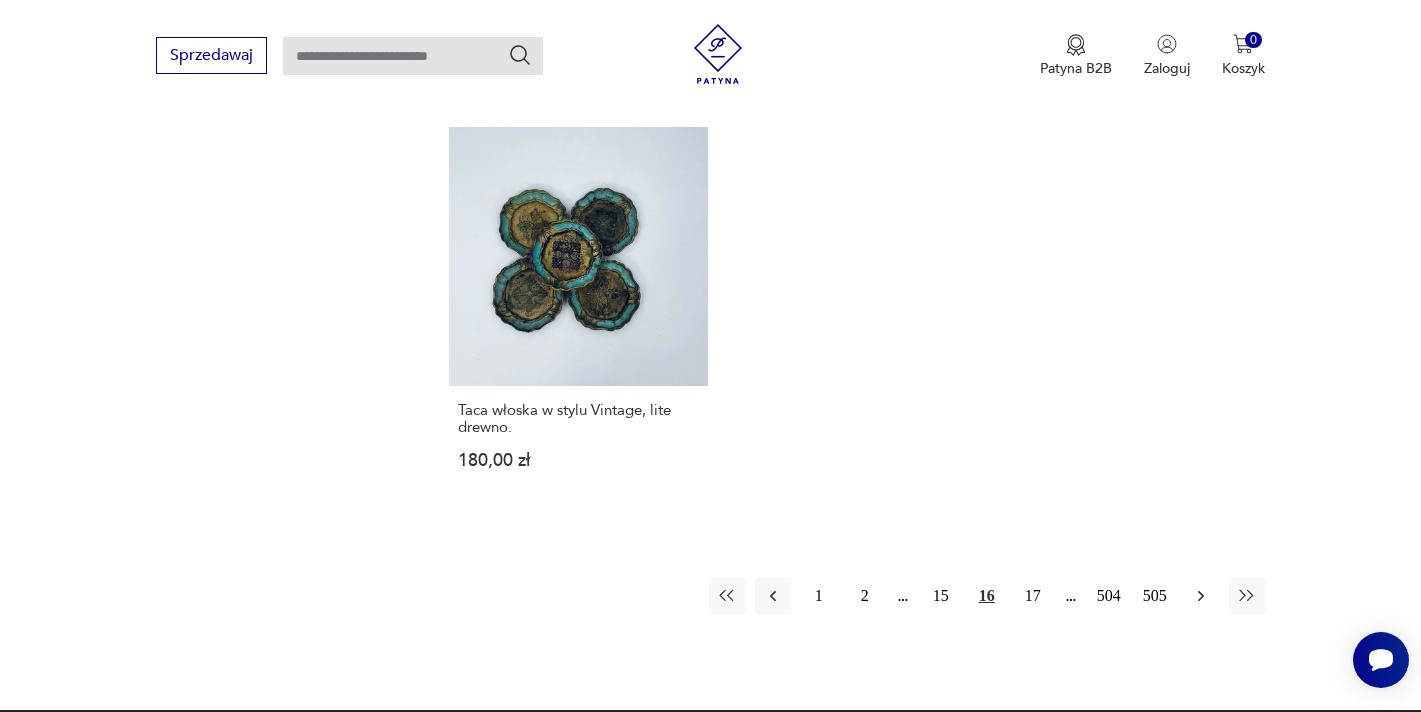 click at bounding box center [1201, 596] 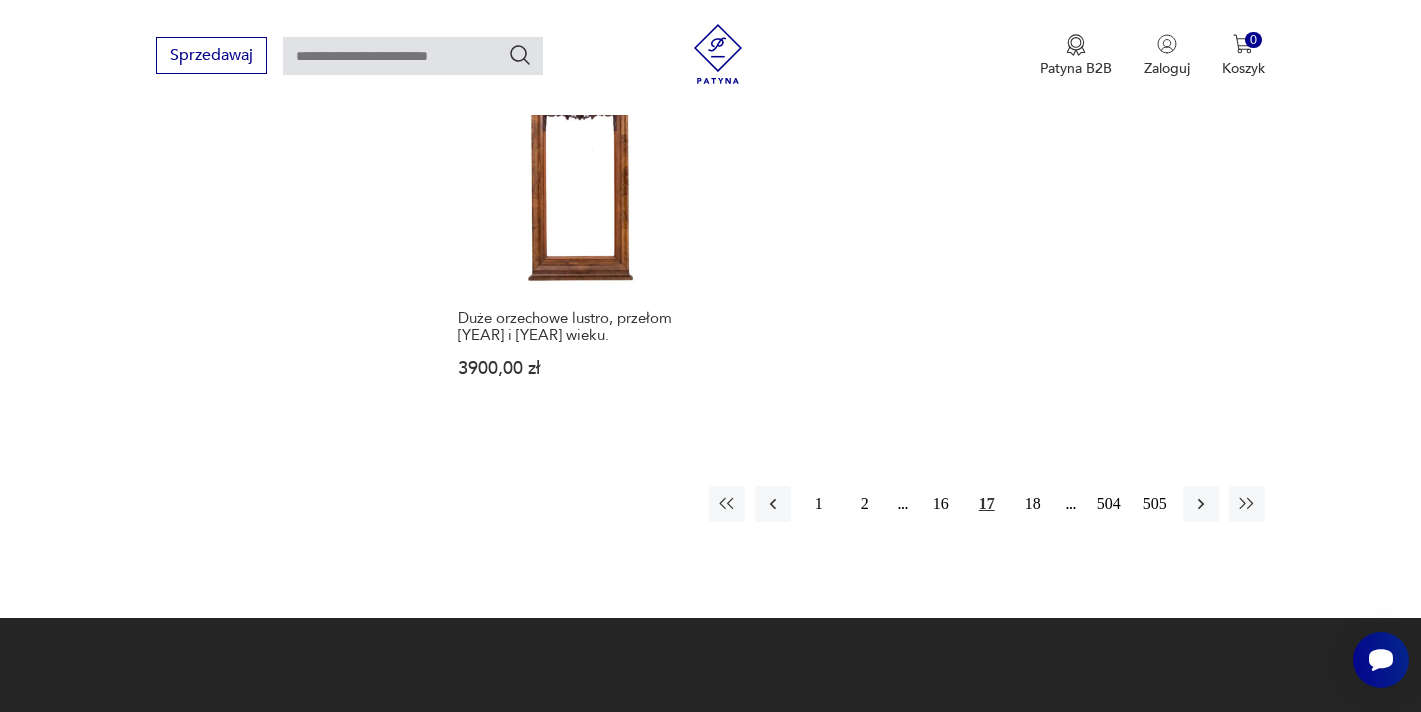 scroll, scrollTop: 2999, scrollLeft: 0, axis: vertical 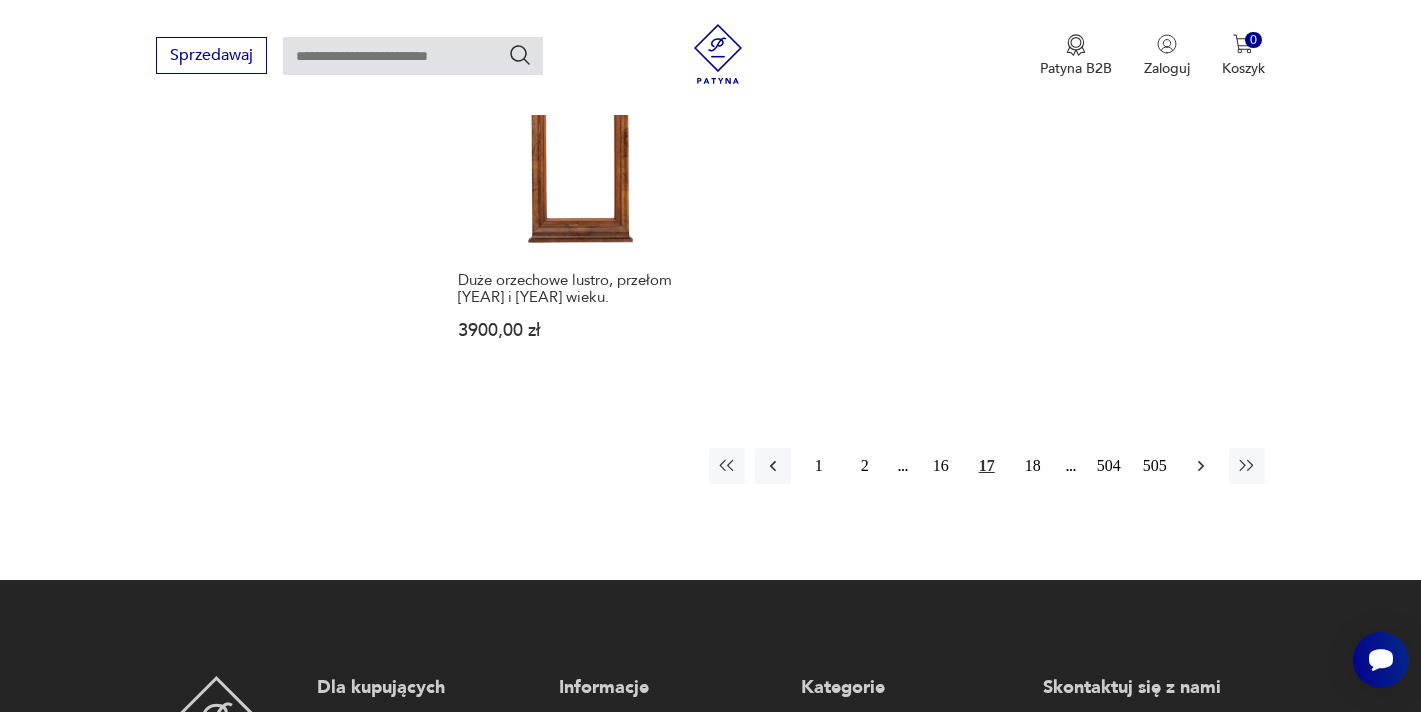 click at bounding box center (1201, 466) 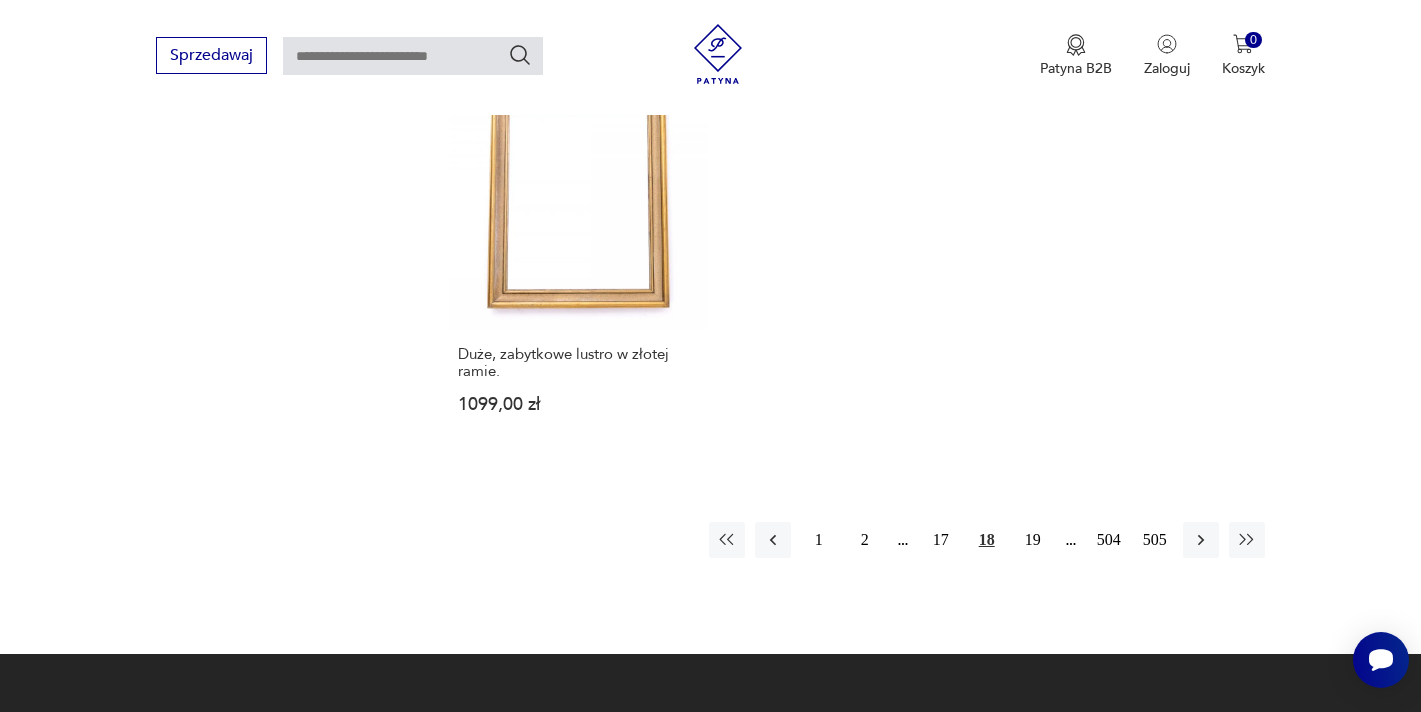 scroll, scrollTop: 2926, scrollLeft: 0, axis: vertical 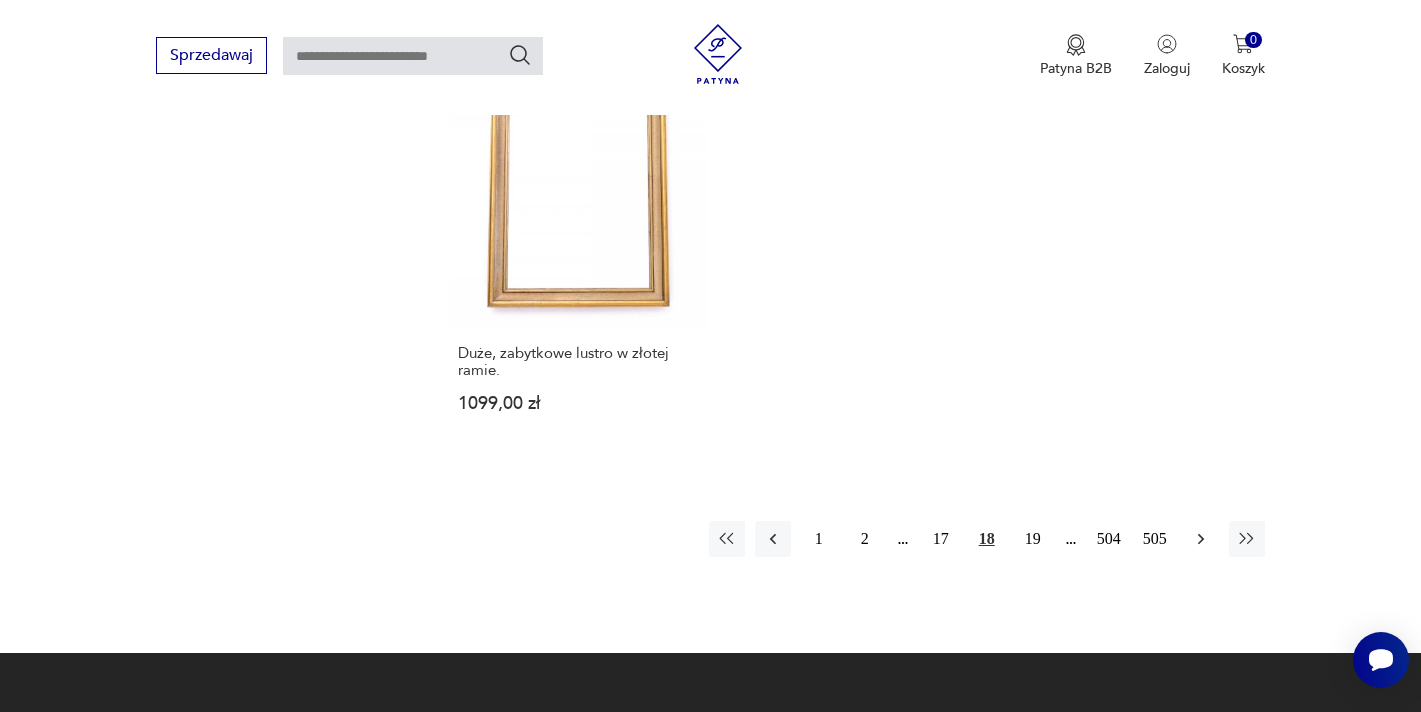 click at bounding box center [1201, 539] 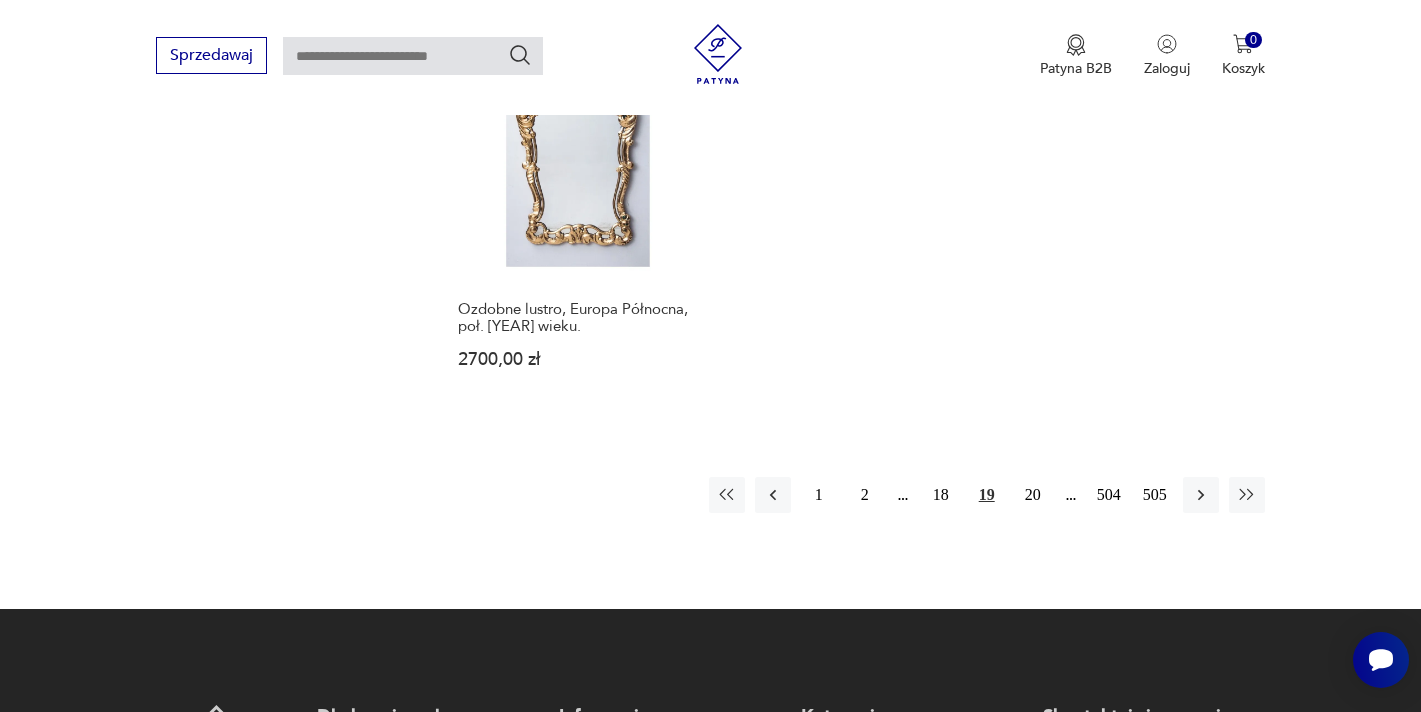 scroll, scrollTop: 2996, scrollLeft: 0, axis: vertical 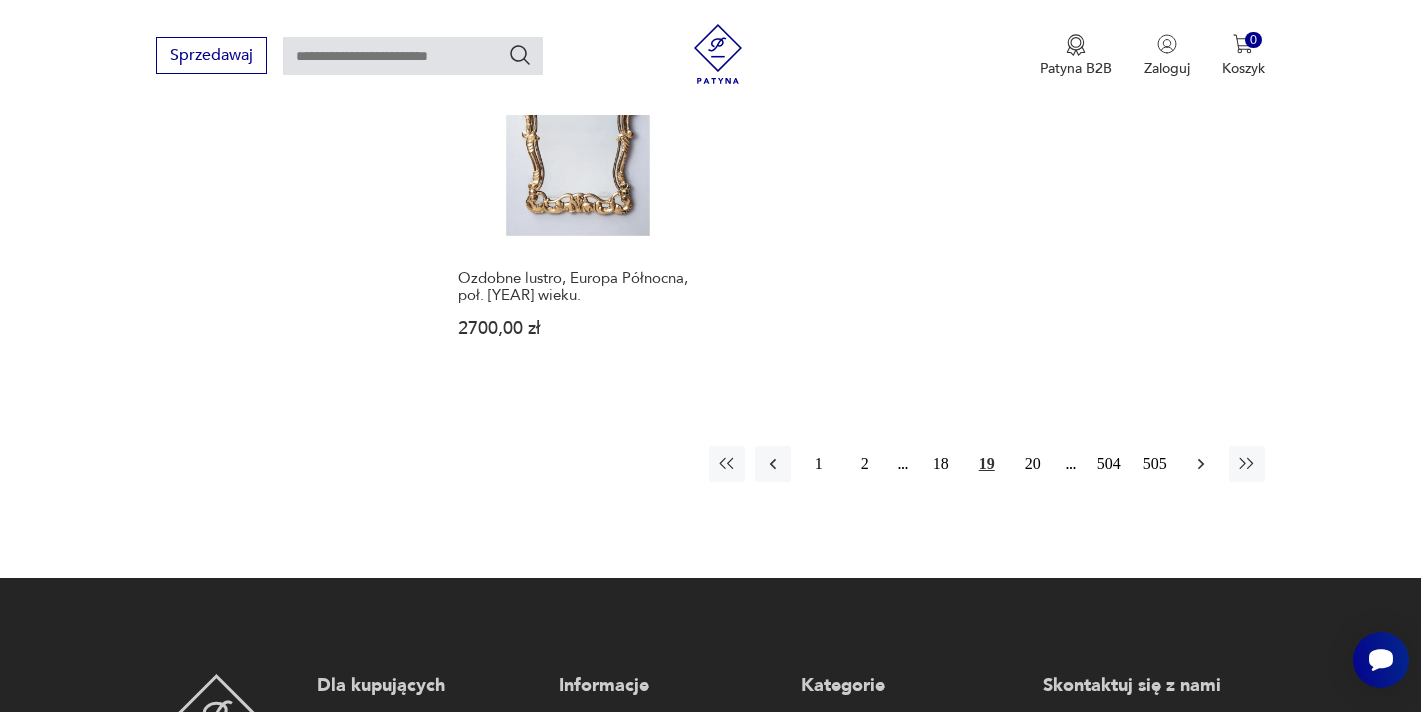 click at bounding box center (1201, 464) 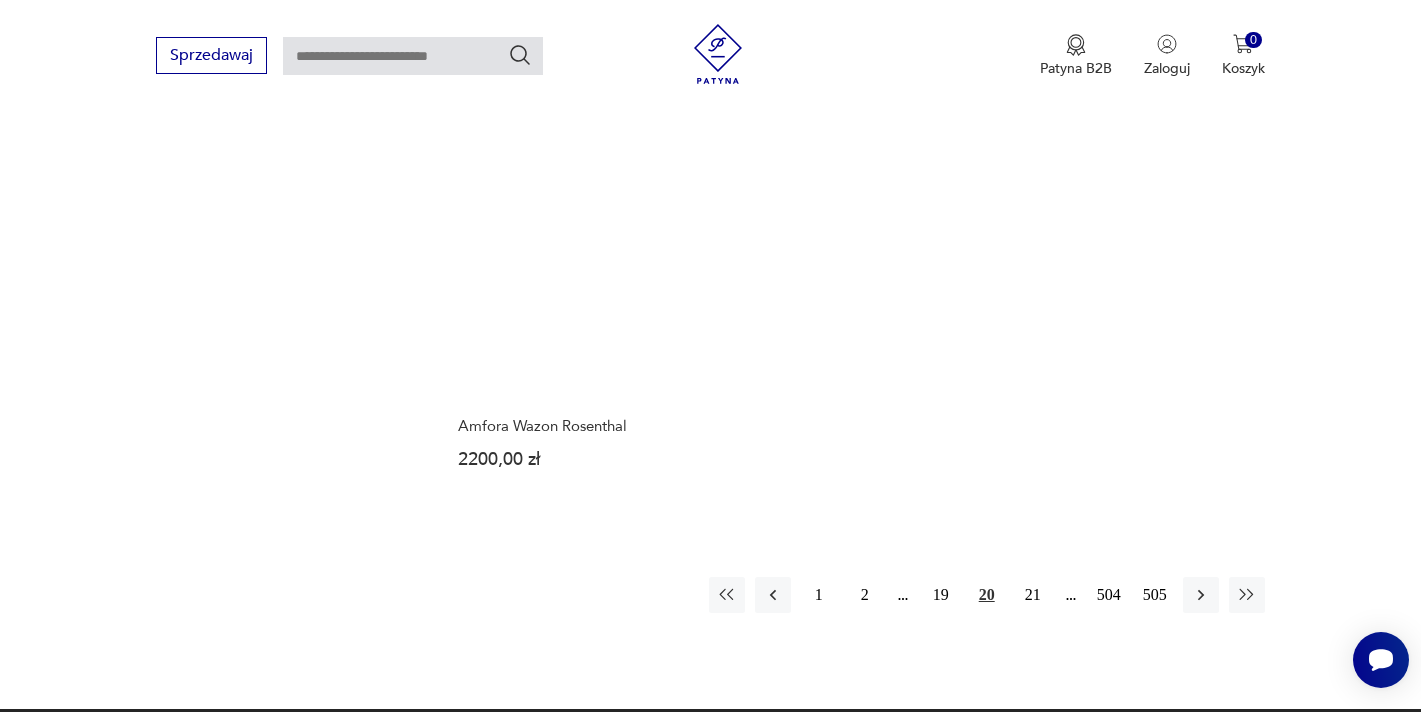 scroll, scrollTop: 2866, scrollLeft: 0, axis: vertical 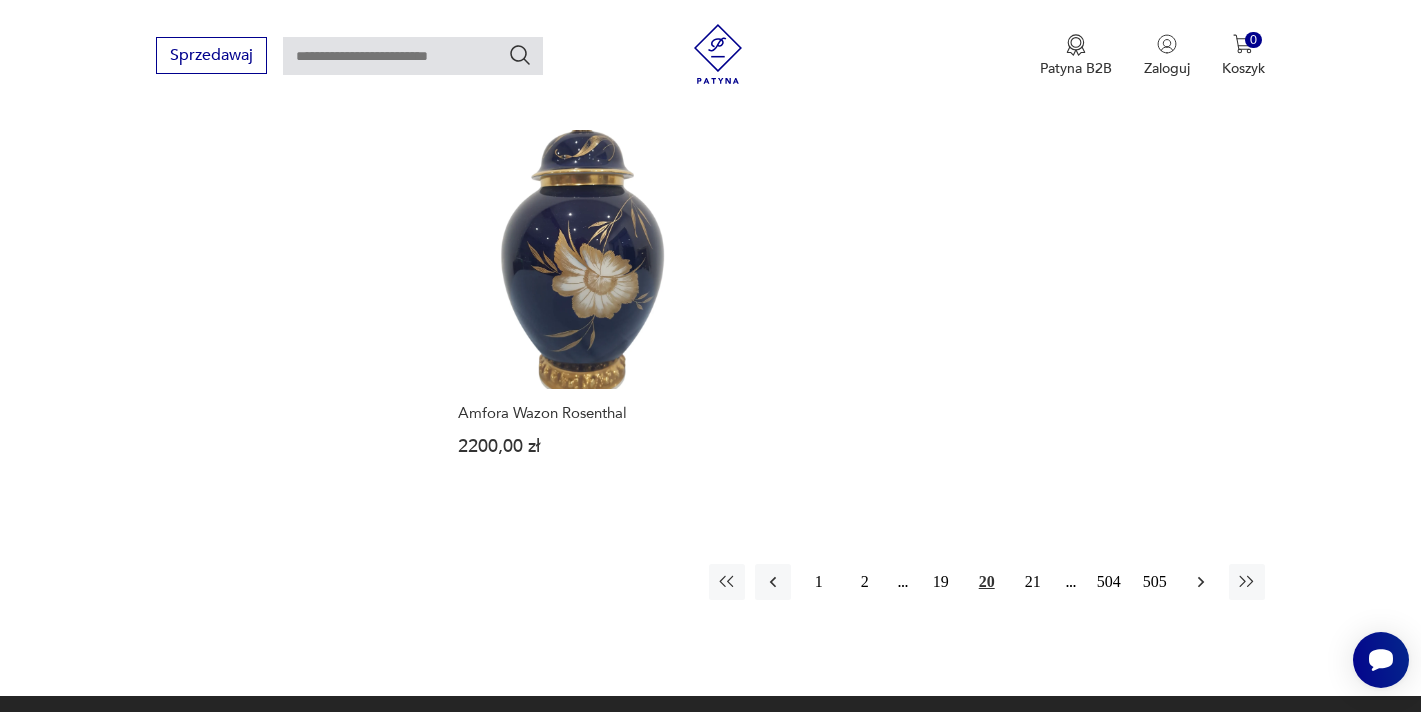 click at bounding box center [1201, 582] 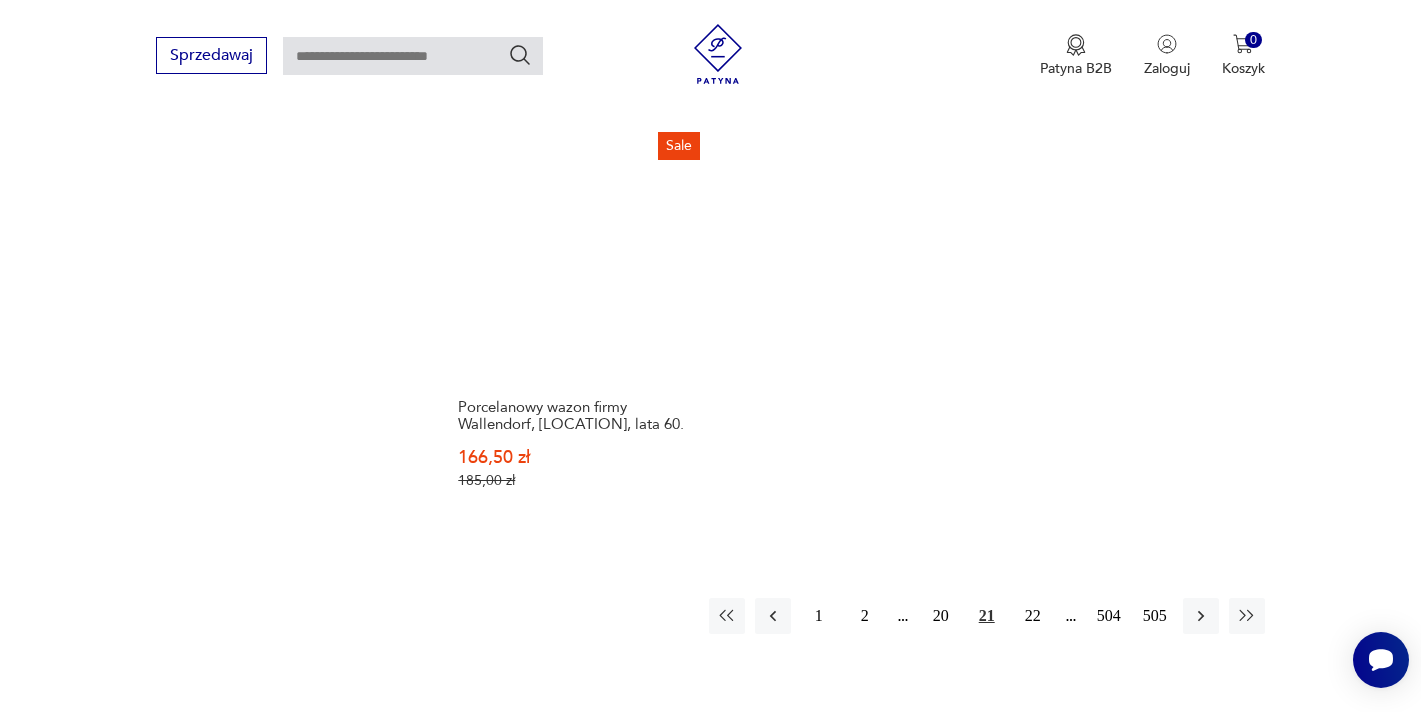 scroll, scrollTop: 2972, scrollLeft: 0, axis: vertical 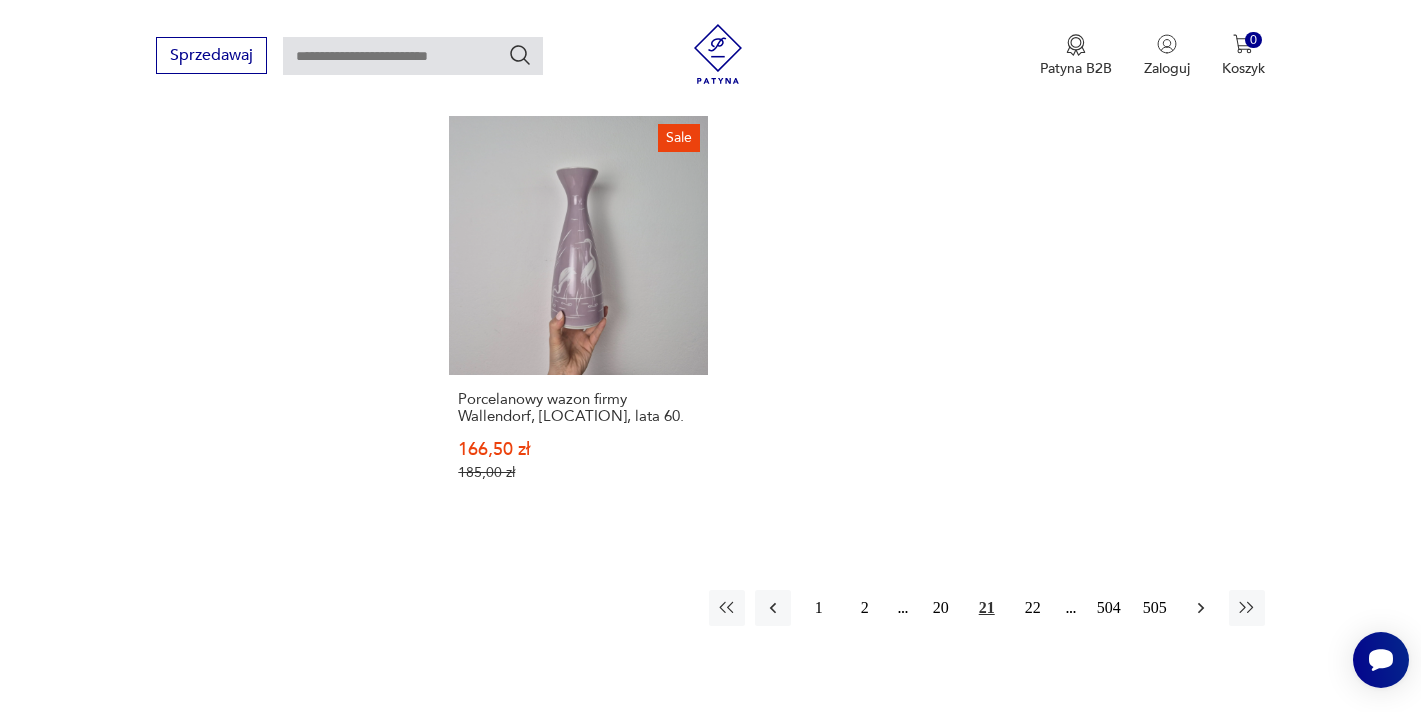 click at bounding box center [1201, 608] 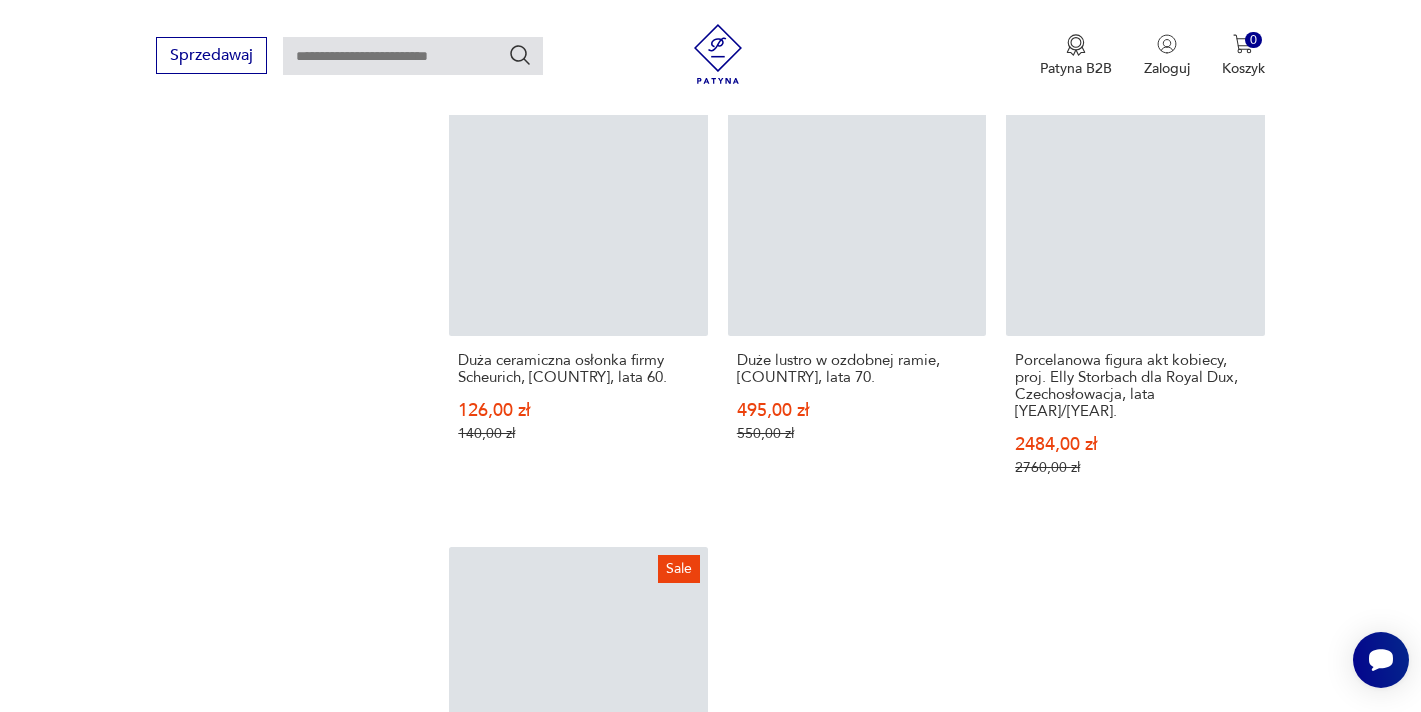 scroll, scrollTop: 2604, scrollLeft: 0, axis: vertical 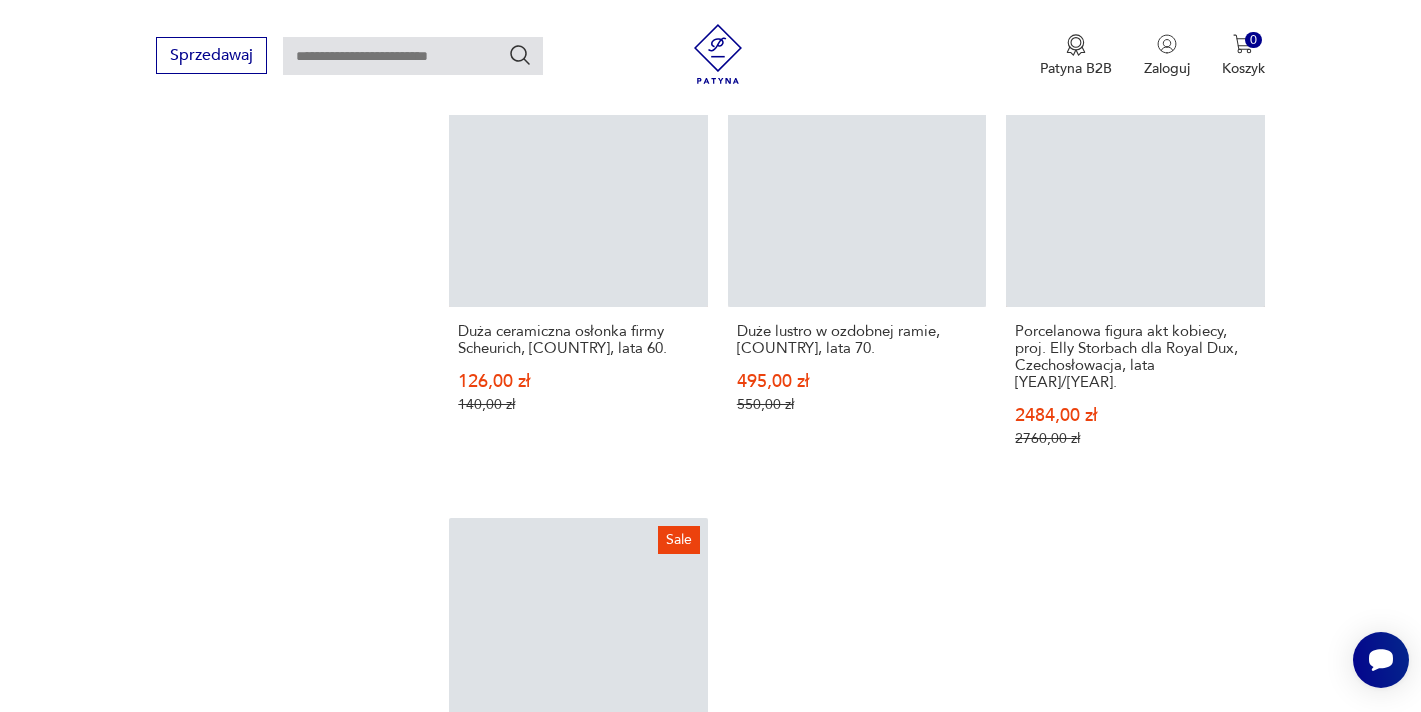 click on "Filtruj produkty Cena MIN MAX OK Promocja Datowanie OK Kraj pochodzenia Polska ( [NUMBER] ) Niemcy ( [NUMBER] ) Włochy ( [NUMBER] ) Dania ( [NUMBER] ) Czechosłowacja ( [NUMBER] ) Szwecja ( [NUMBER] ) Francja ( [NUMBER] ) Belgia ( [NUMBER] ) Stan przedmiotu Klasyk Kolor Tag art deco Bauhaus Bavaria black friday Cepelia ceramika Chodzież Ćmielów Wyczyść filtry Znaleziono 8071 produktów Filtruj Sortuj według daty dodania Sortuj według daty dodania Sale Porcelanowa patera z niedźwiedziem polarnym, Dietmar Urbach, Czechosłowacja, lata [YEAR]. [PRICE] [PRICE] Sale Antyczny ręcznie tkany perski dywan [PRICE] [PRICE] Sale Ceramiczny zestaw palacza firmy Erhard & Sons, Niemcy, lata [YEAR]. [PRICE] [PRICE] Wazon kryształowy szlifowany [PRICE] Talerz porcelanowy dekoracyjny [PRICE] Popielniczka ceramiczna Vintage [PRICE] Wazon kryształowy wytwórni Villeroy&Boch [PRICE] Sale Wełniany ręcznie tkany chodnik Hamadan [PRICE] [PRICE] Sale Porcelanowe puzderko / bomboniera Limoges, Francja, lata [YEAR]." at bounding box center (710, -324) 